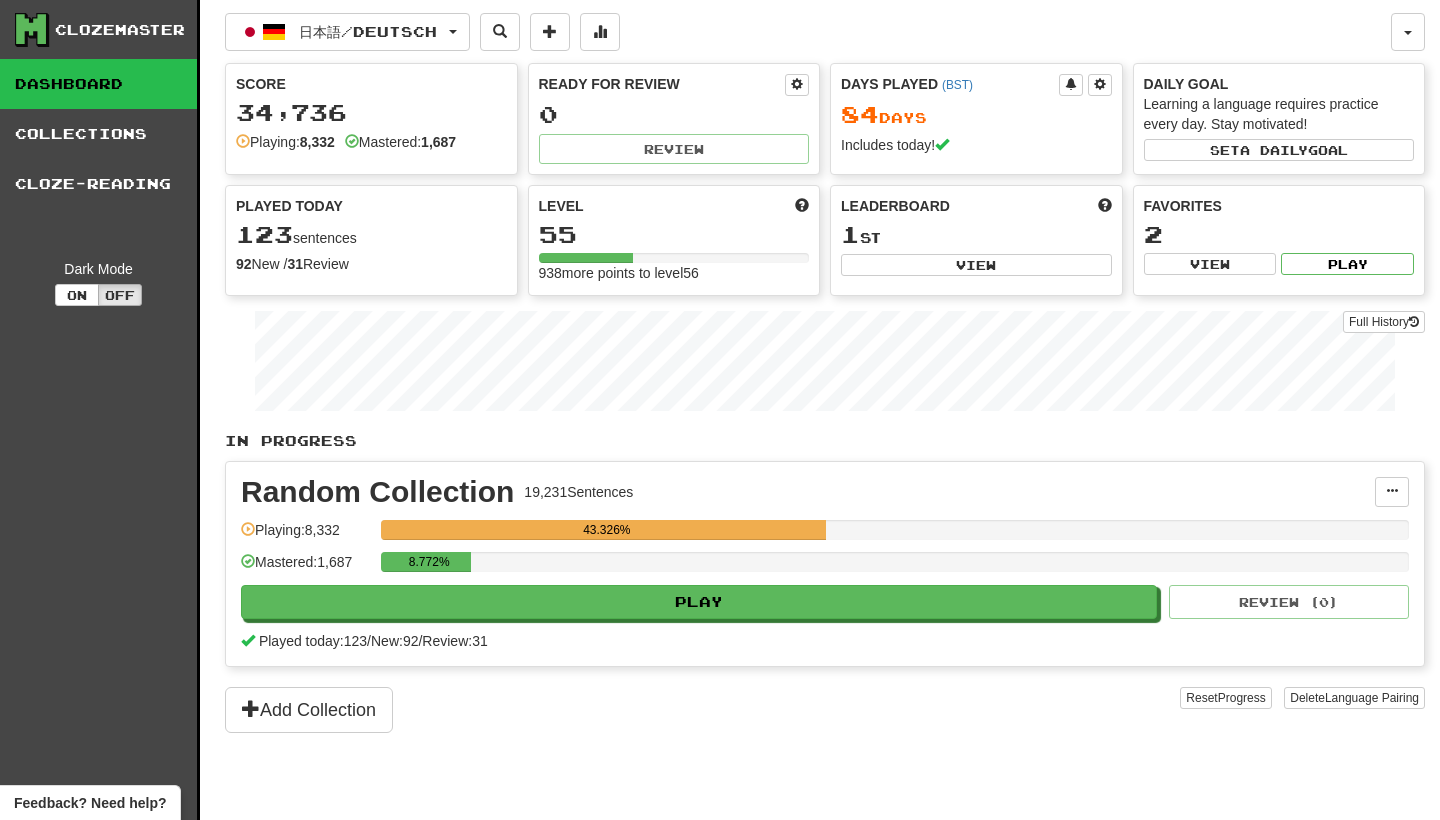 scroll, scrollTop: 0, scrollLeft: 0, axis: both 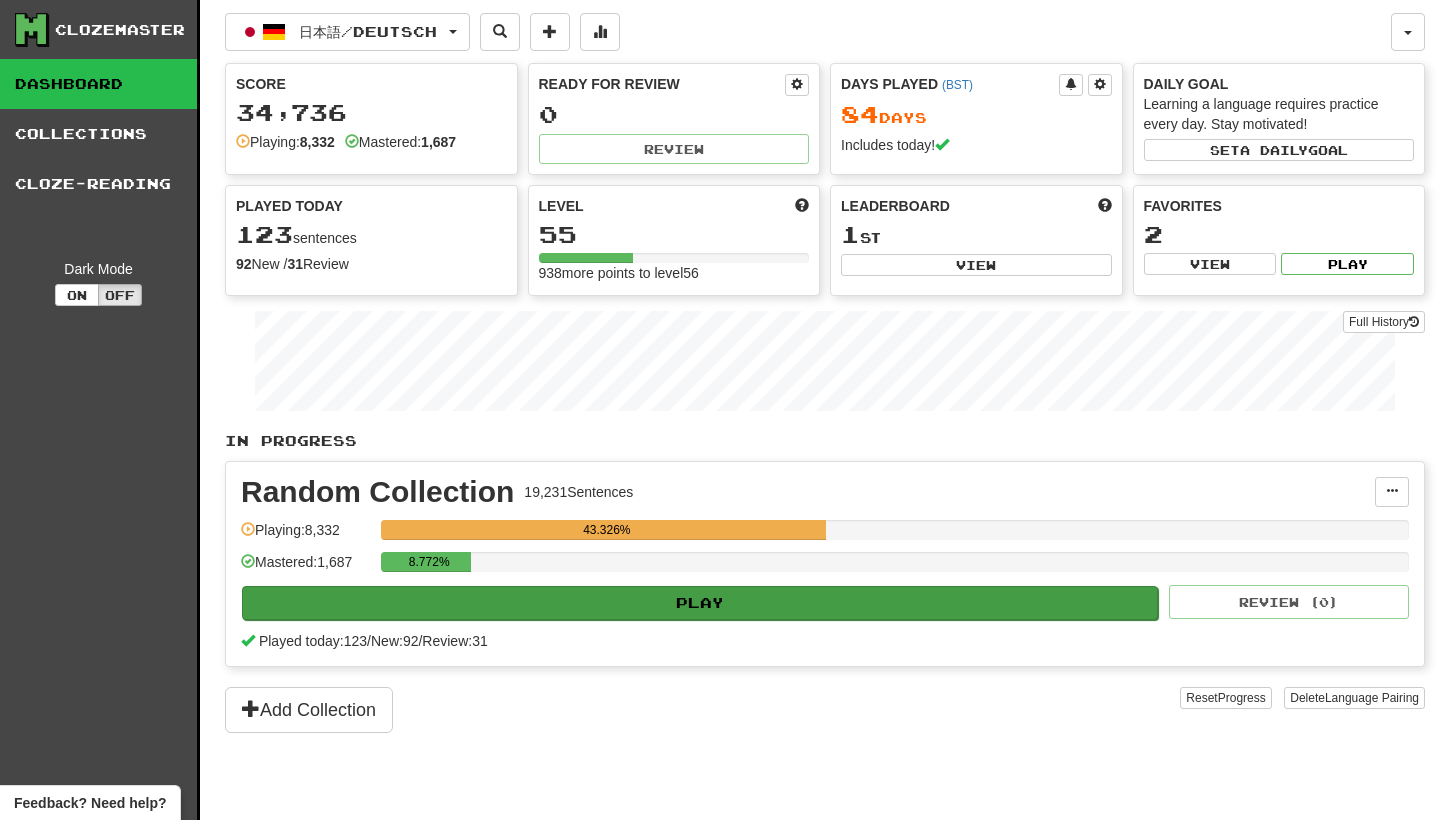 click on "Play" at bounding box center (700, 603) 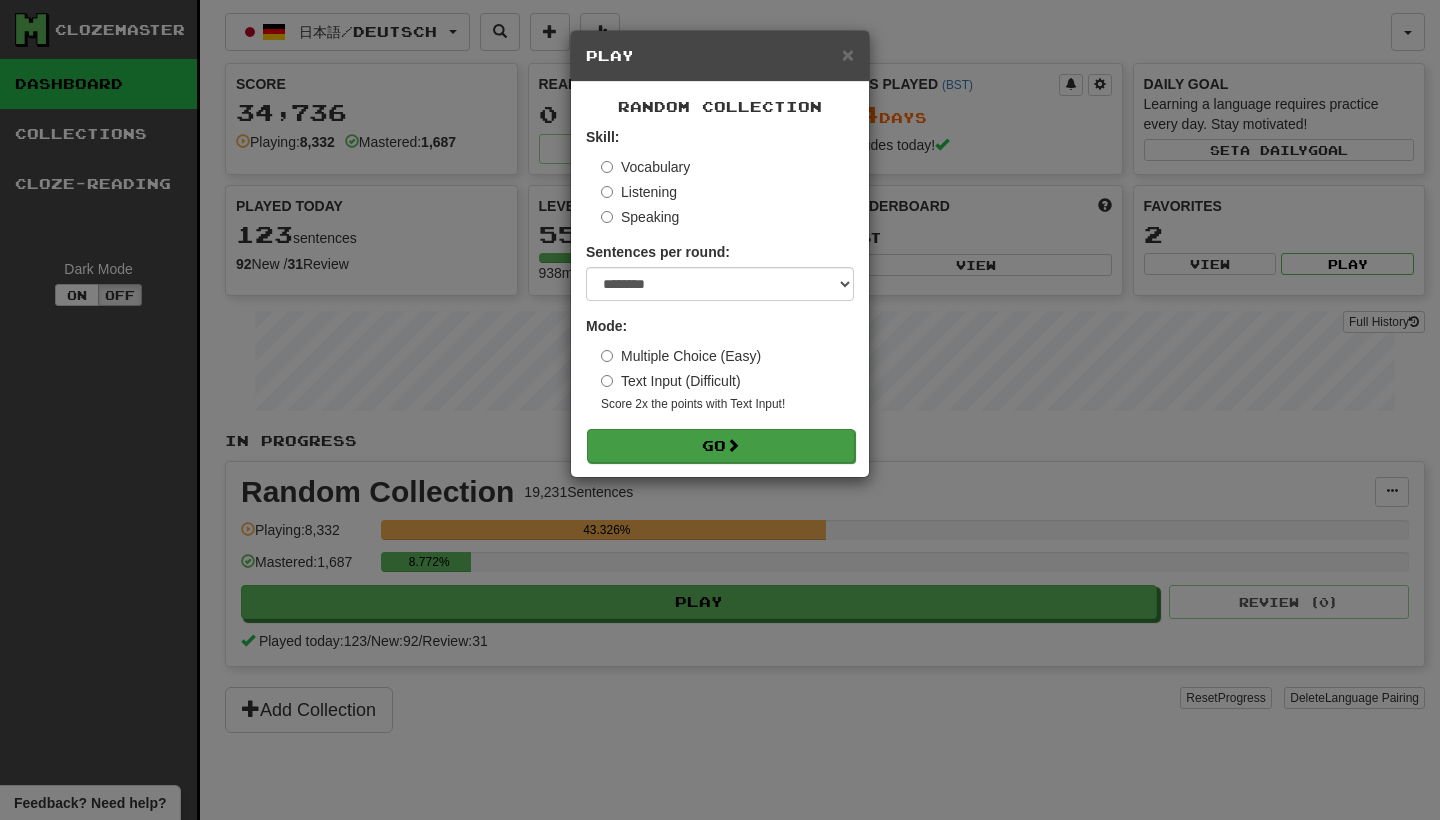 click on "Go" at bounding box center (721, 446) 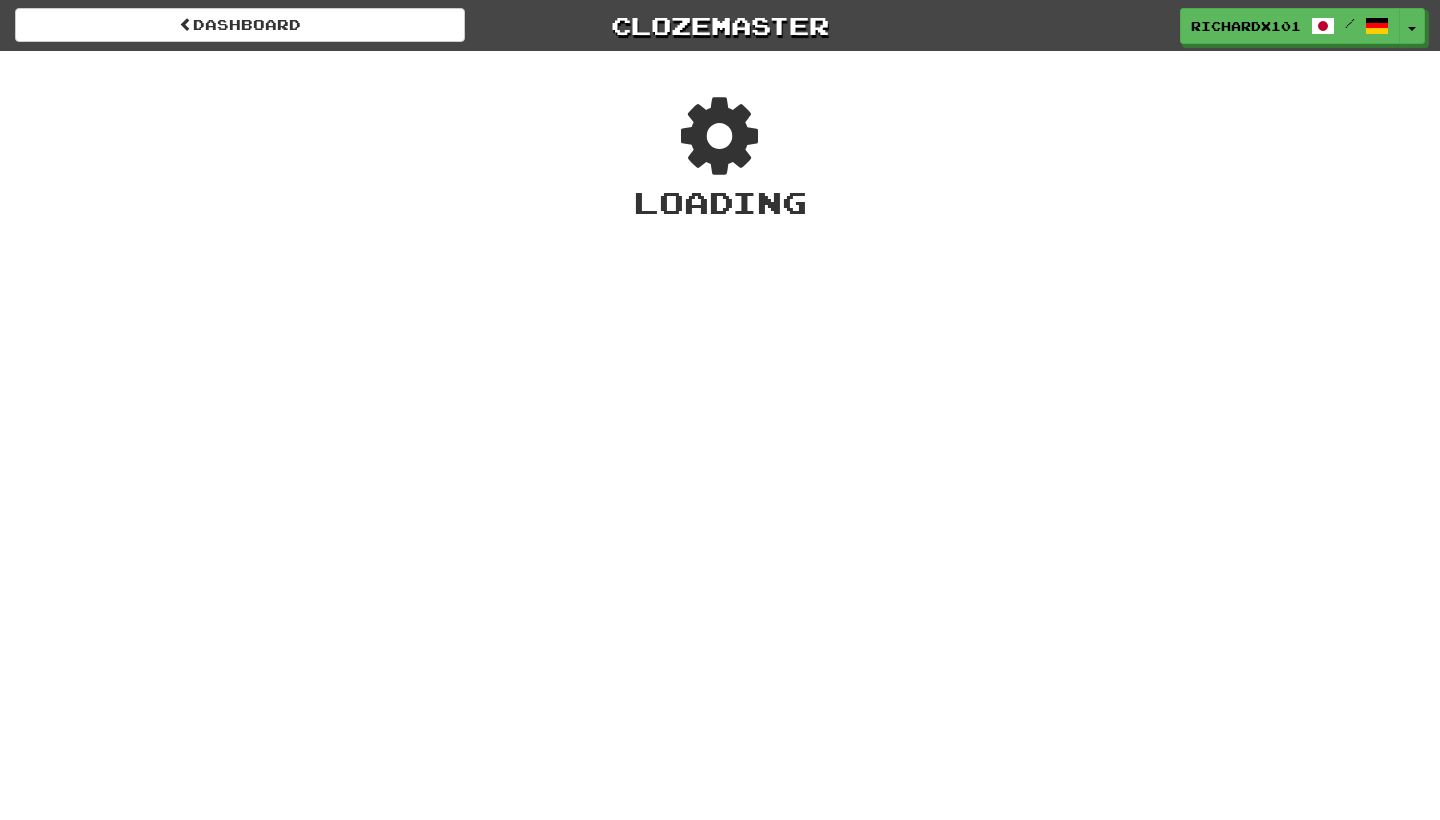scroll, scrollTop: 0, scrollLeft: 0, axis: both 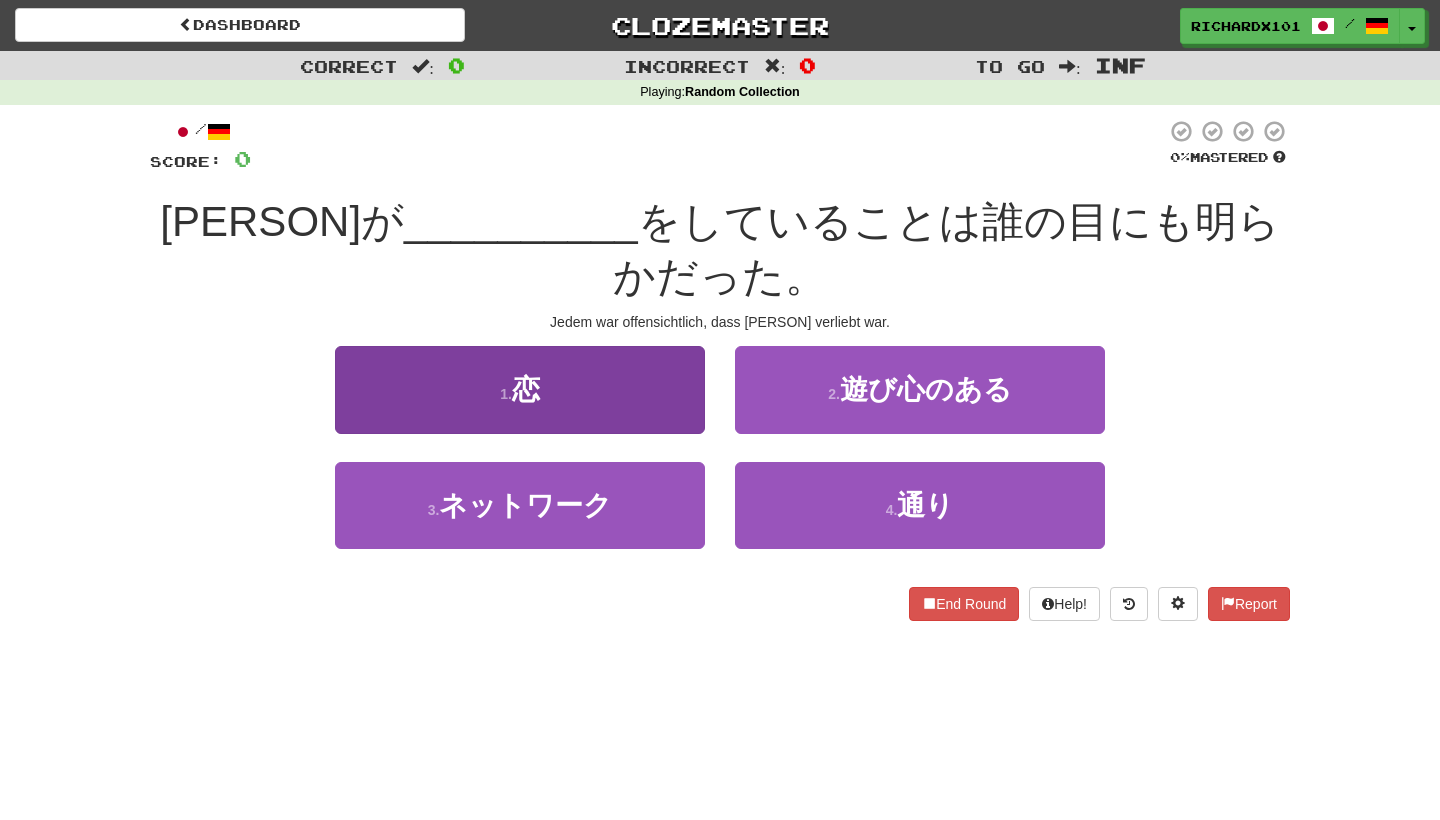 click on "1 . 恋" at bounding box center (520, 389) 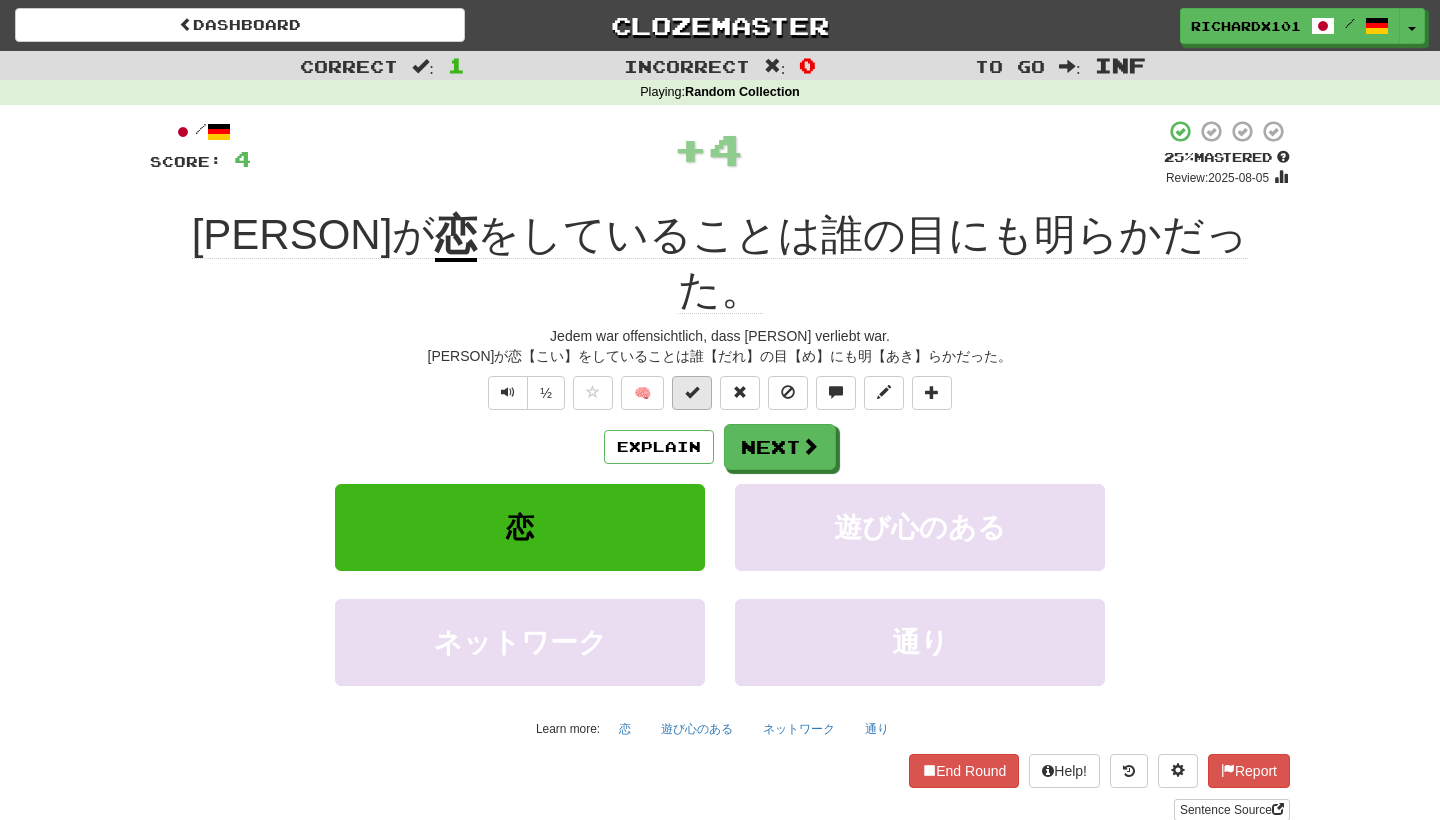 click at bounding box center [692, 392] 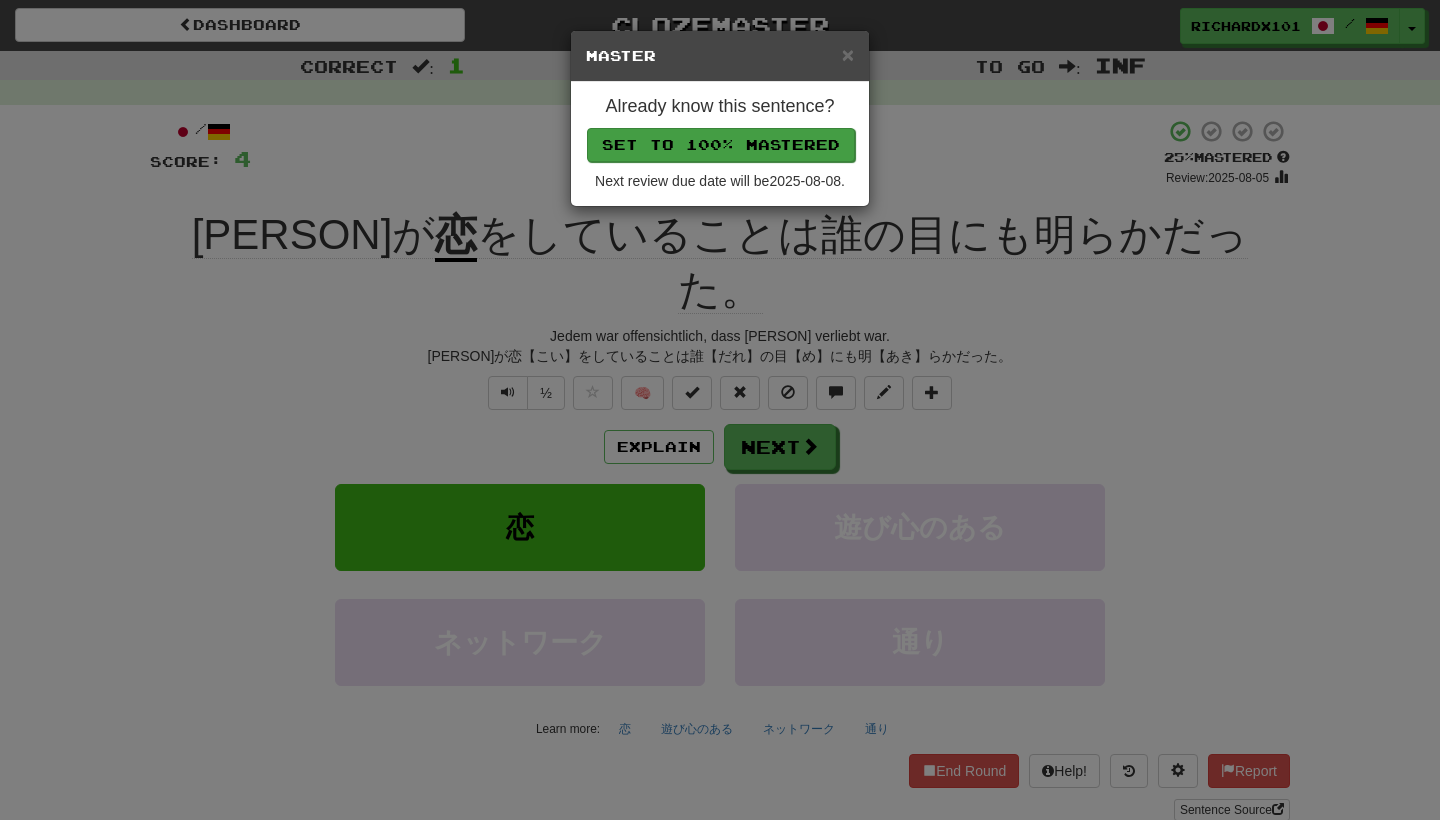 click on "Set to 100% Mastered" at bounding box center [721, 145] 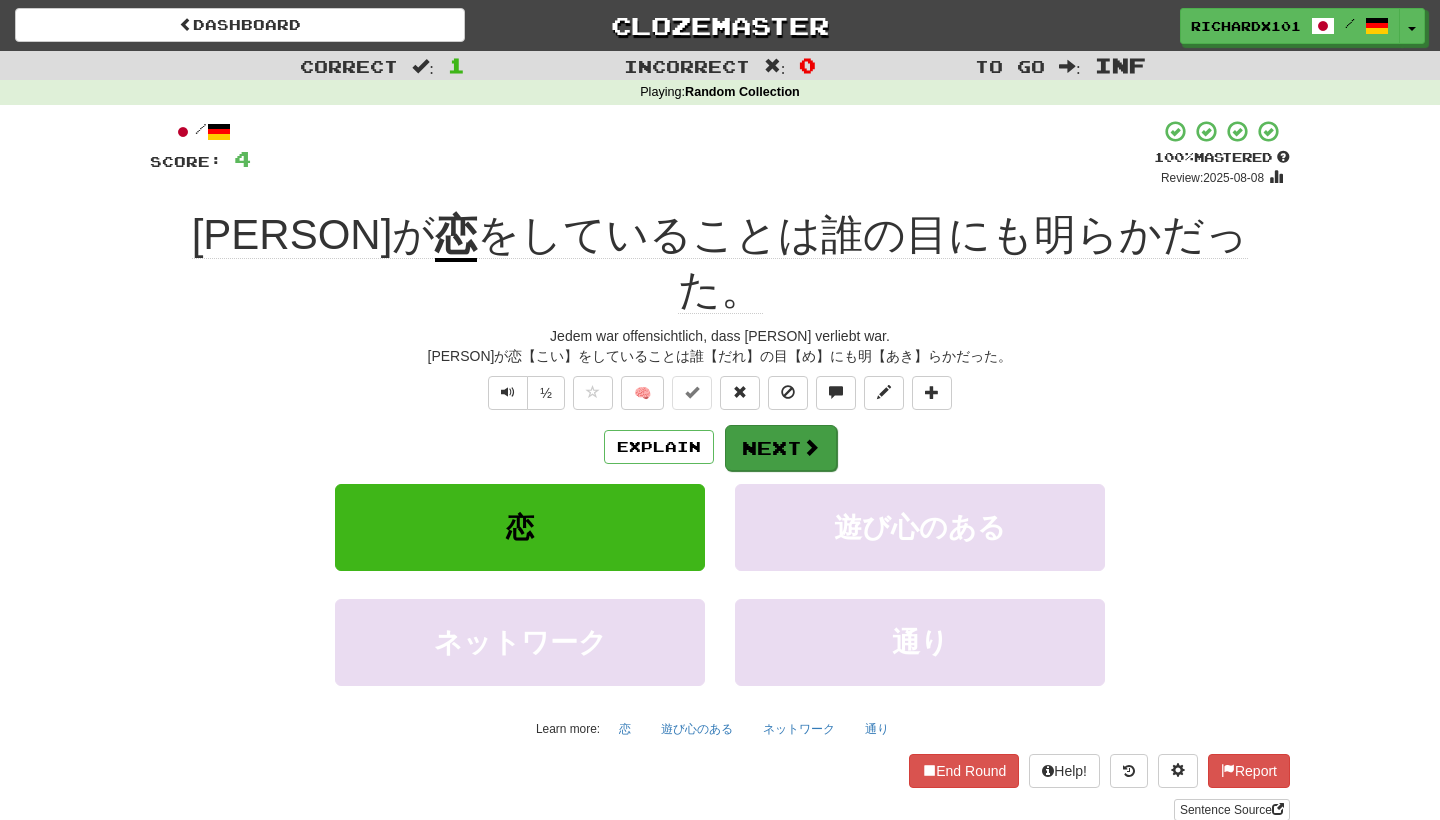 click on "Next" at bounding box center (781, 448) 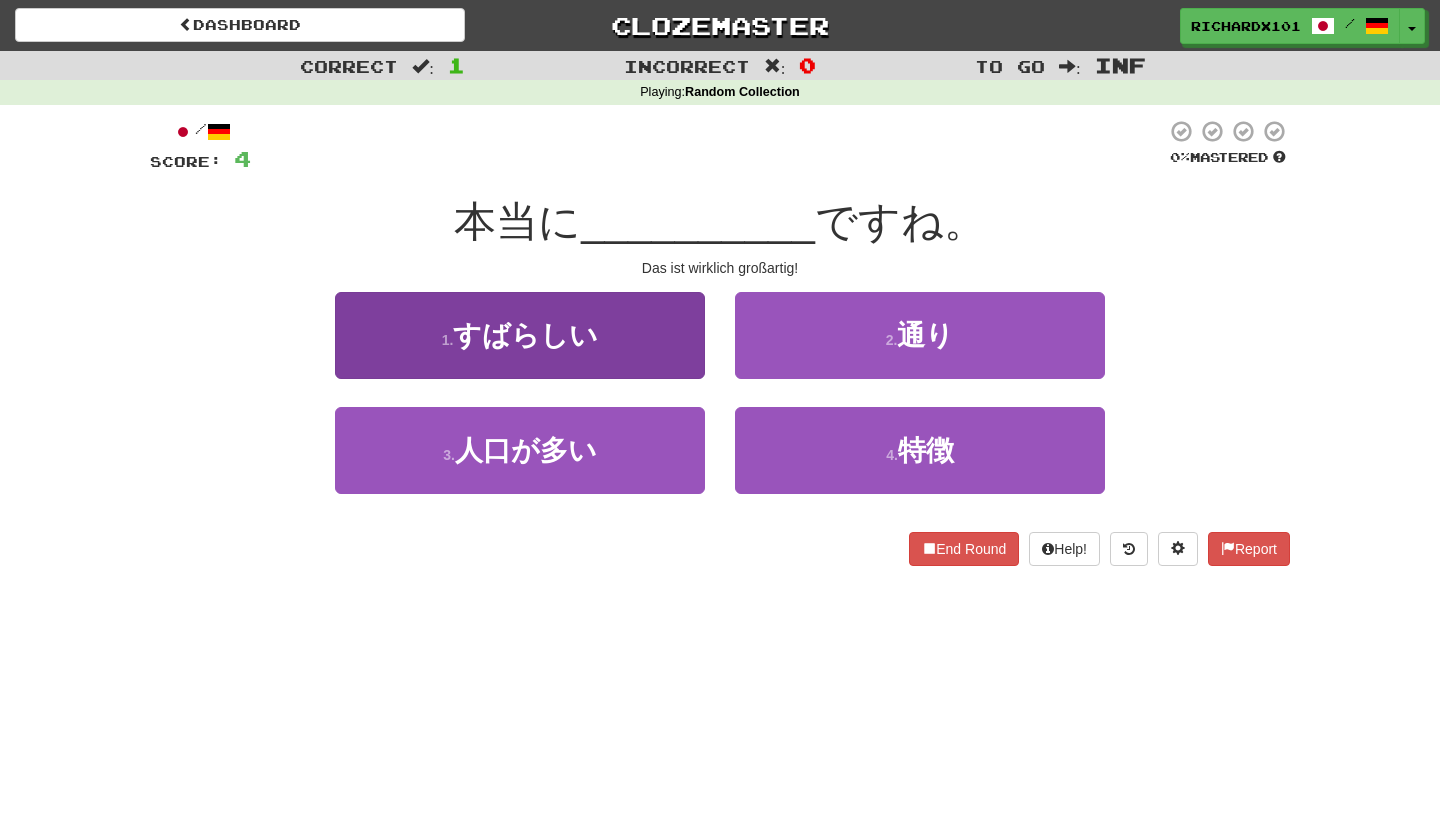 click on "1 . すばらしい" at bounding box center [520, 335] 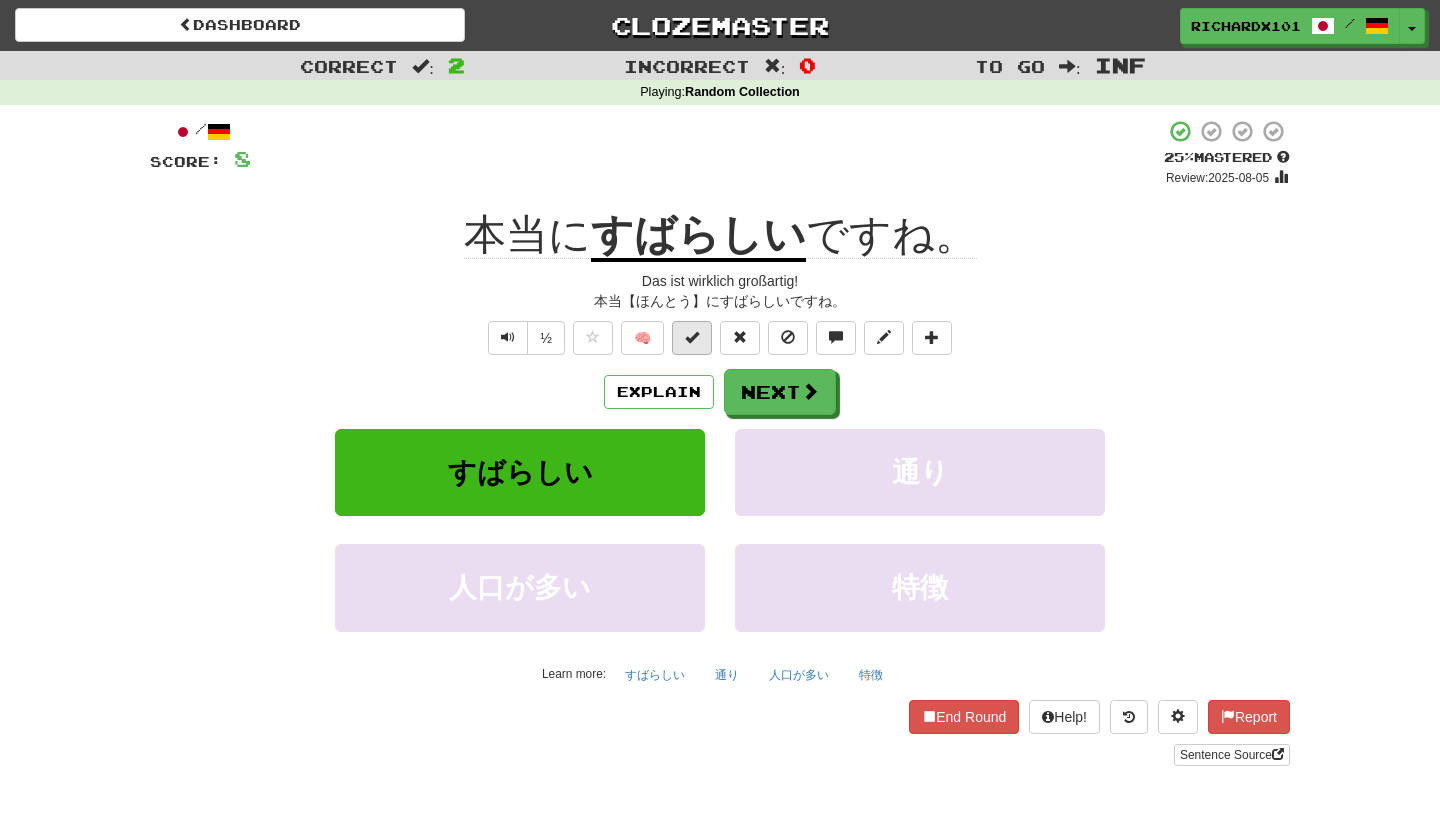 click at bounding box center (692, 337) 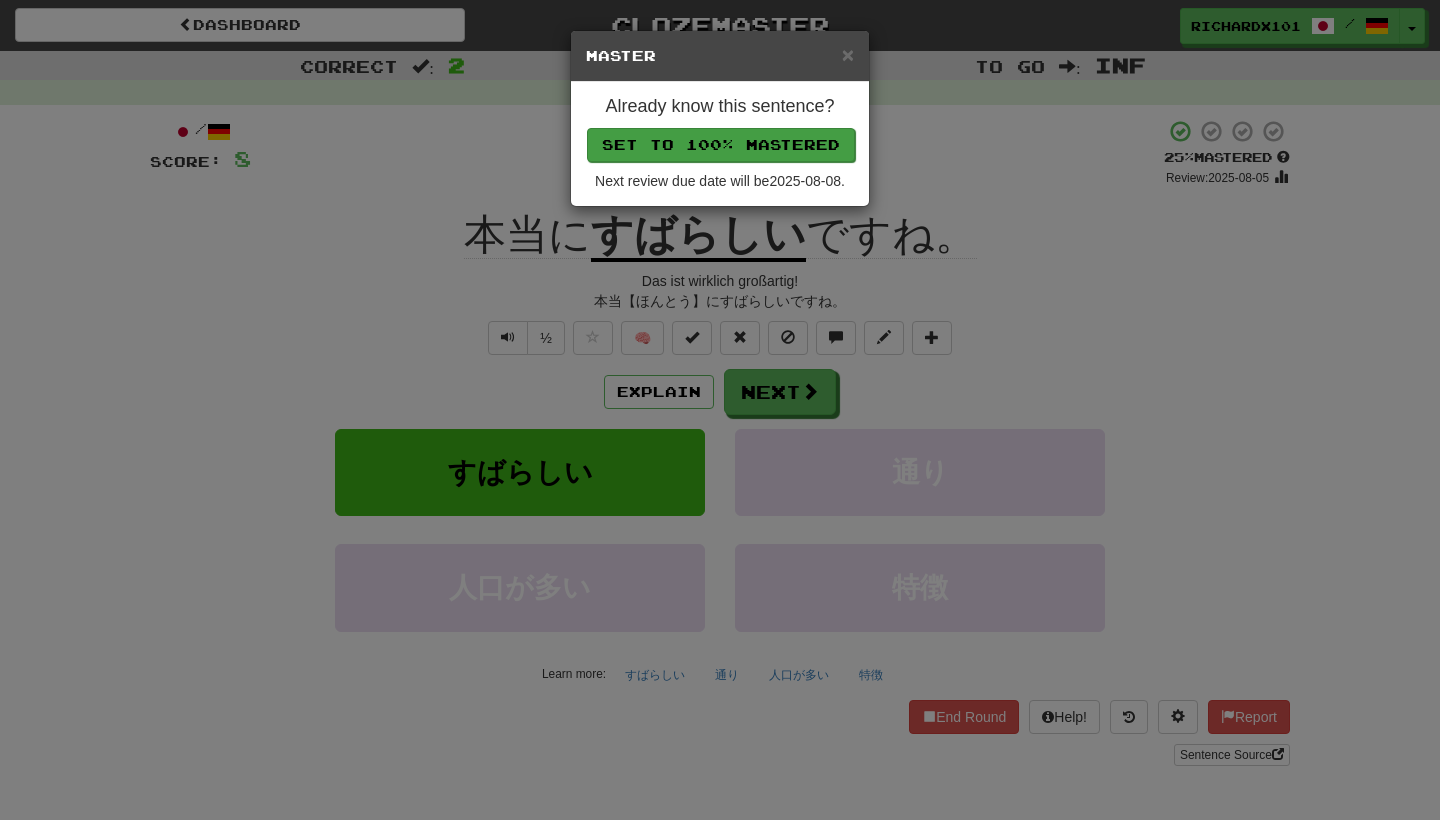click on "Set to 100% Mastered" at bounding box center [721, 145] 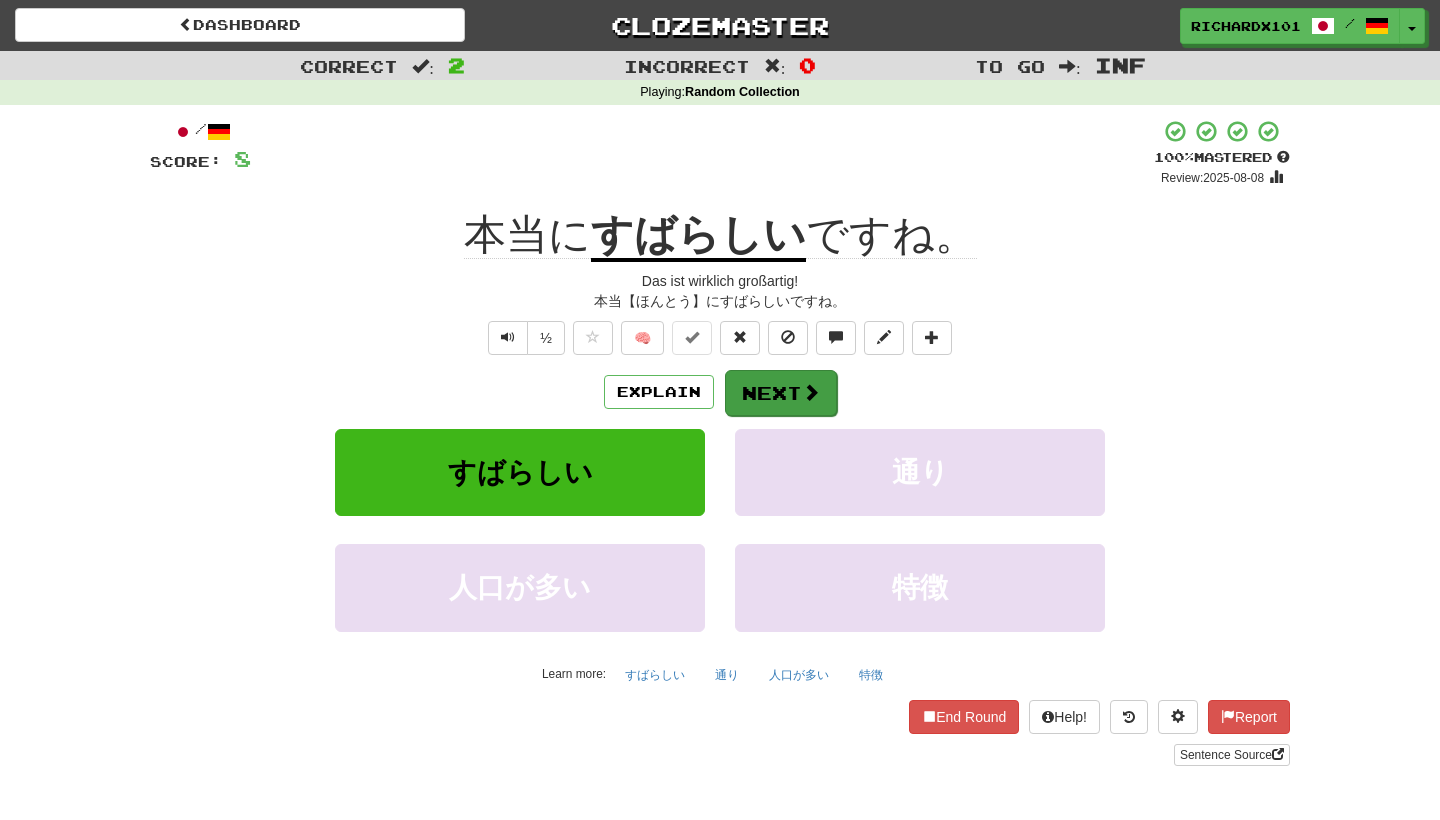 click on "Next" at bounding box center [781, 393] 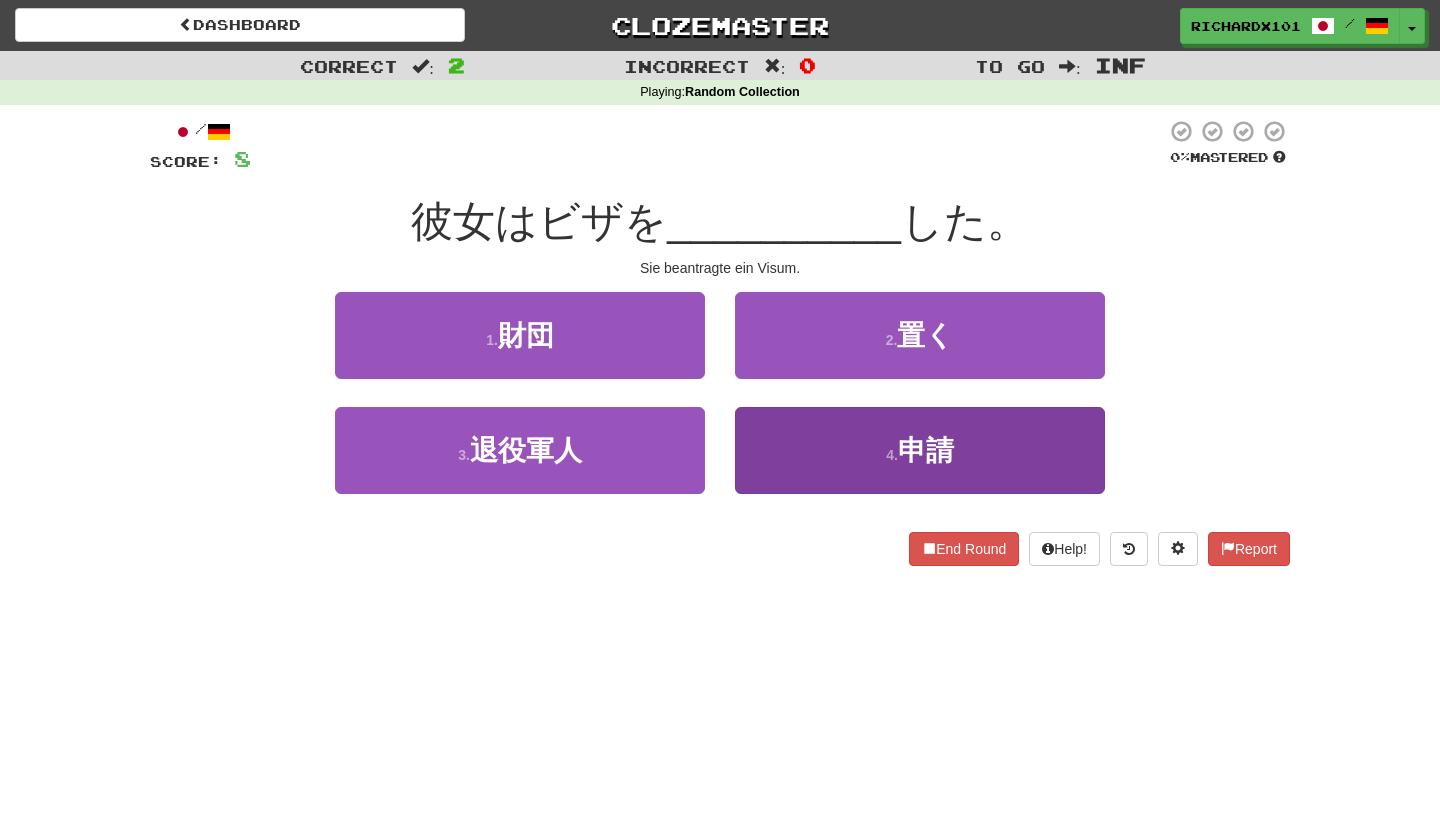 click on "4 . 申請" at bounding box center [920, 450] 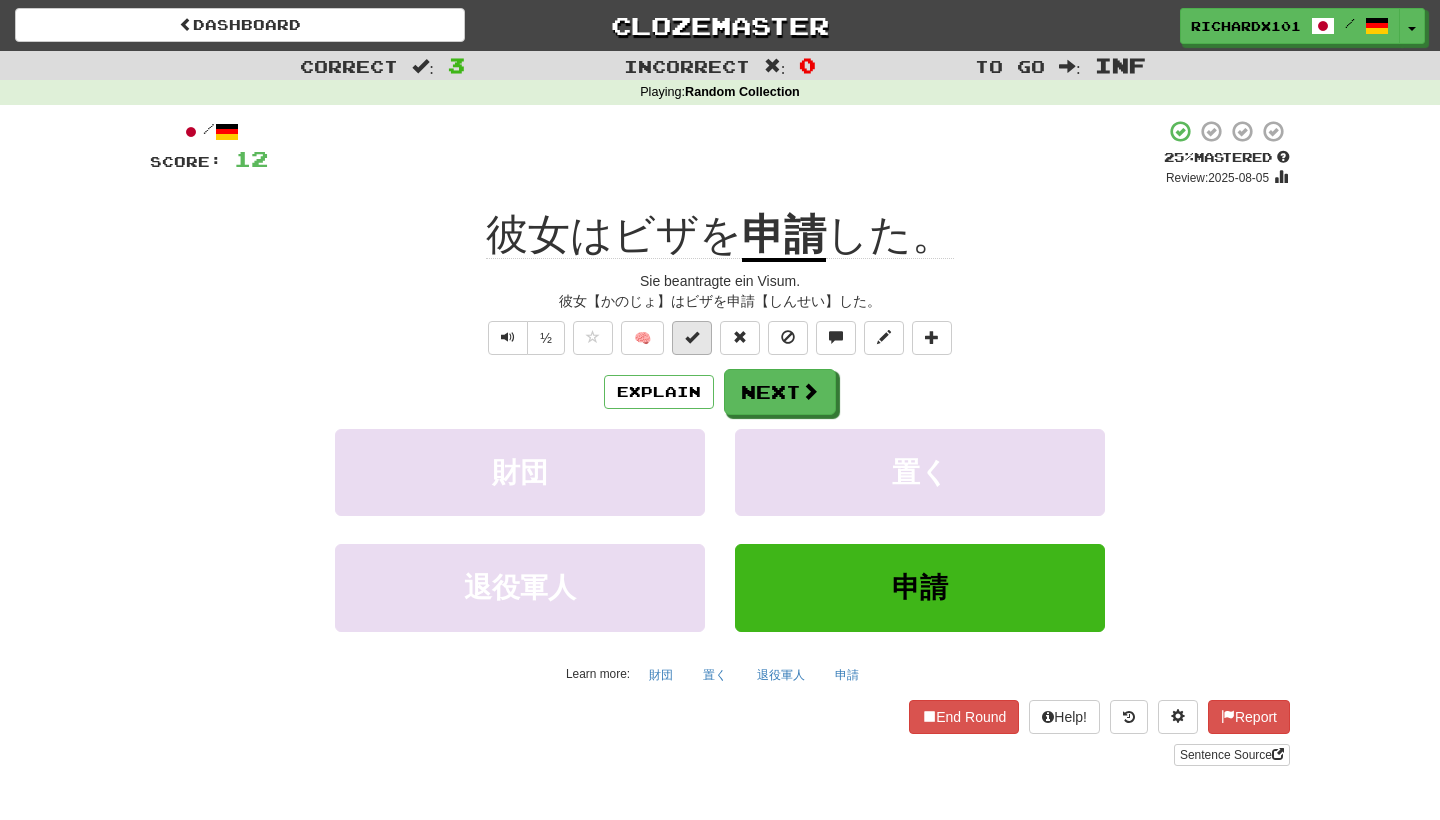 click at bounding box center [692, 338] 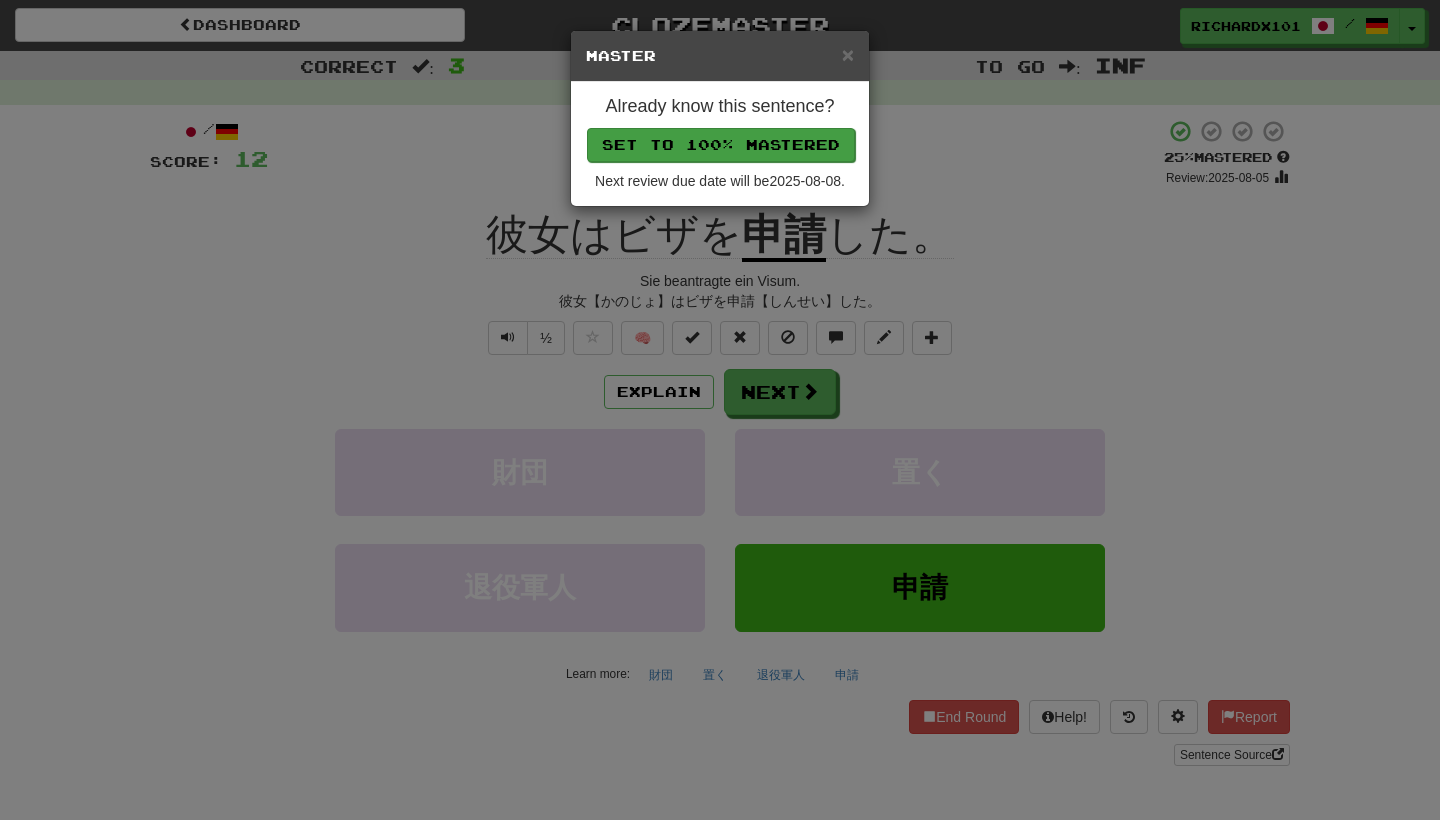 click on "Set to 100% Mastered" at bounding box center (721, 145) 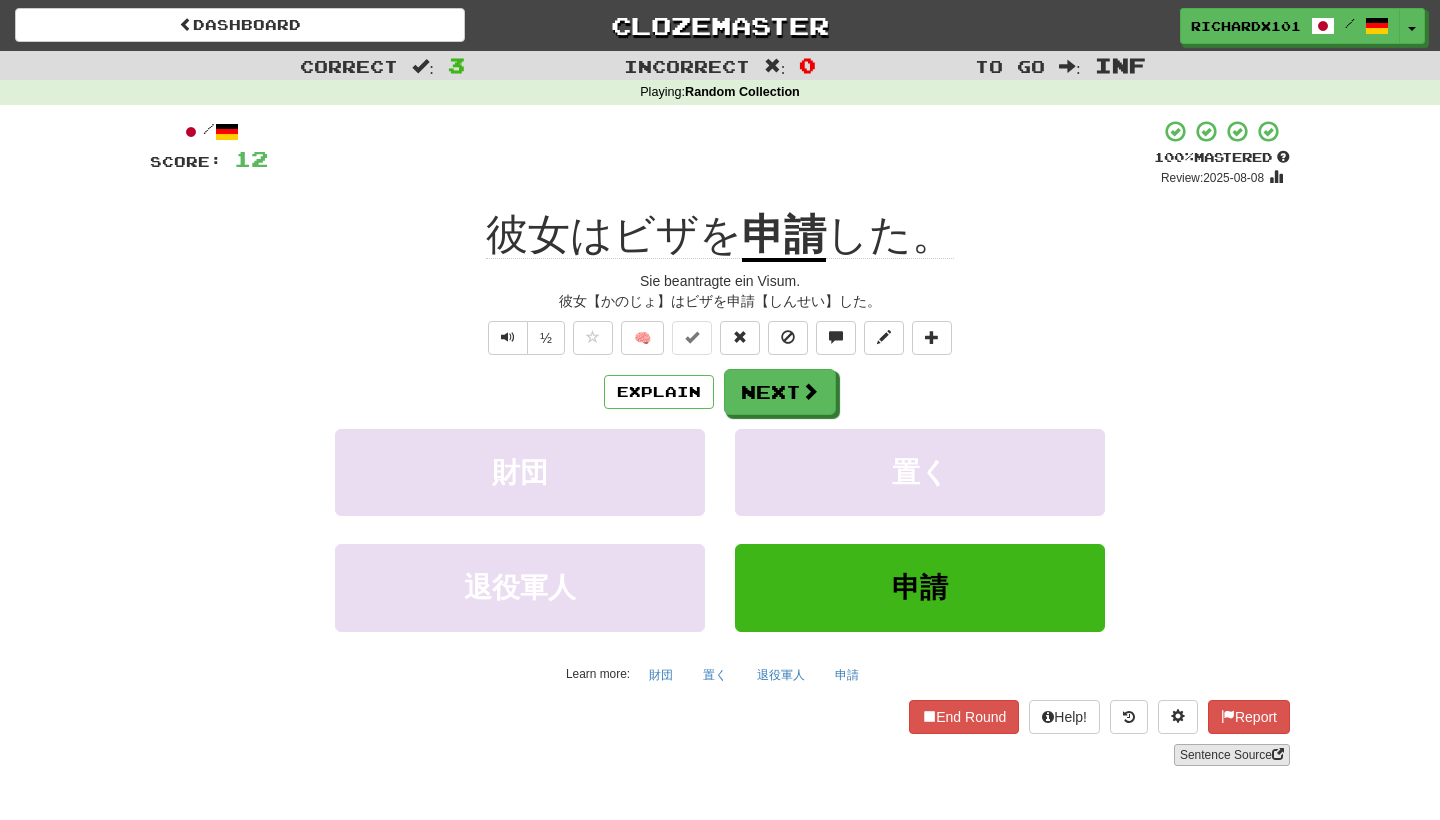 click on "Sentence Source" at bounding box center [1232, 755] 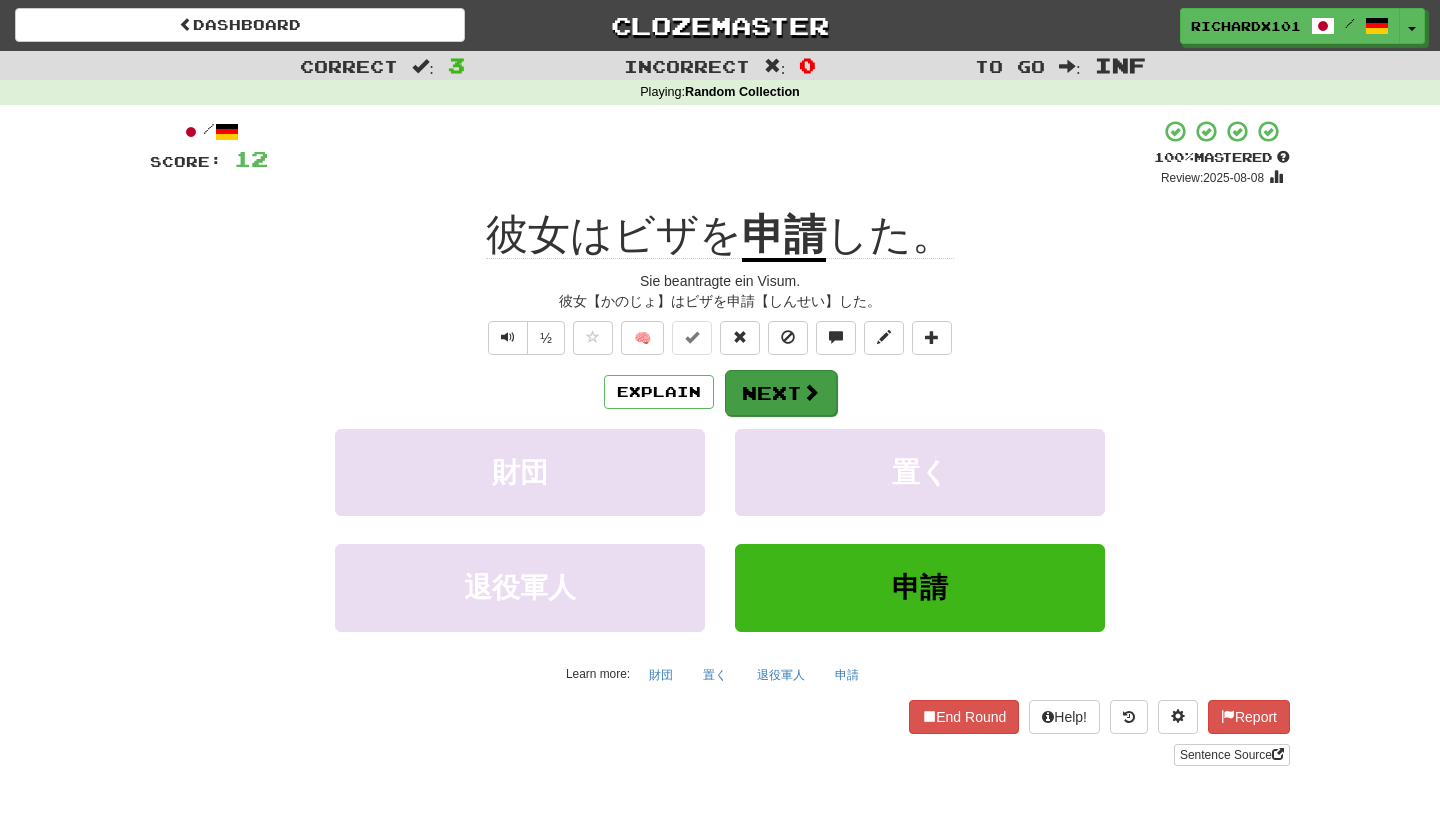 click on "Next" at bounding box center (781, 393) 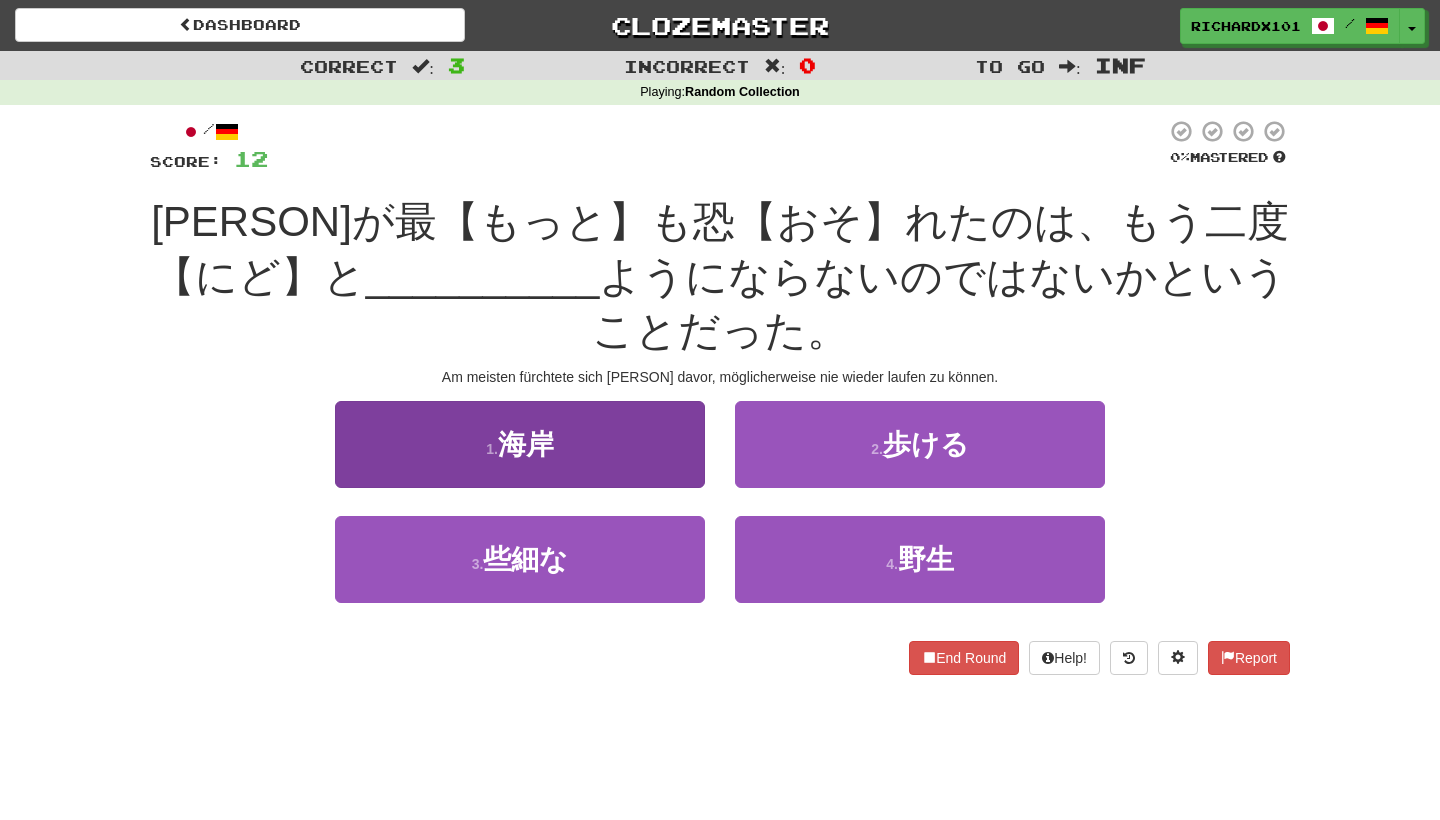 click on "1 . 海岸" at bounding box center [520, 444] 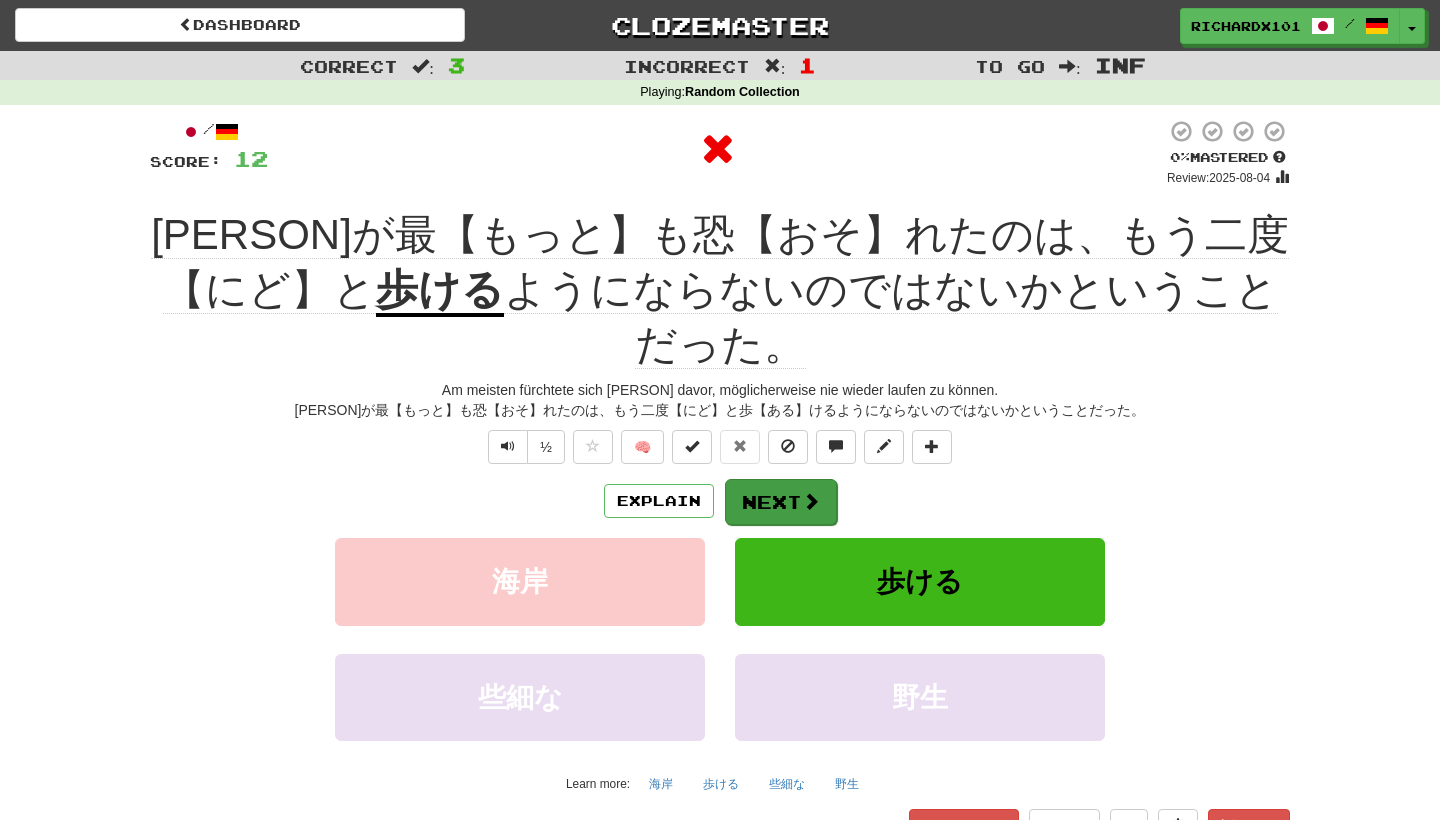 click on "Next" at bounding box center (781, 502) 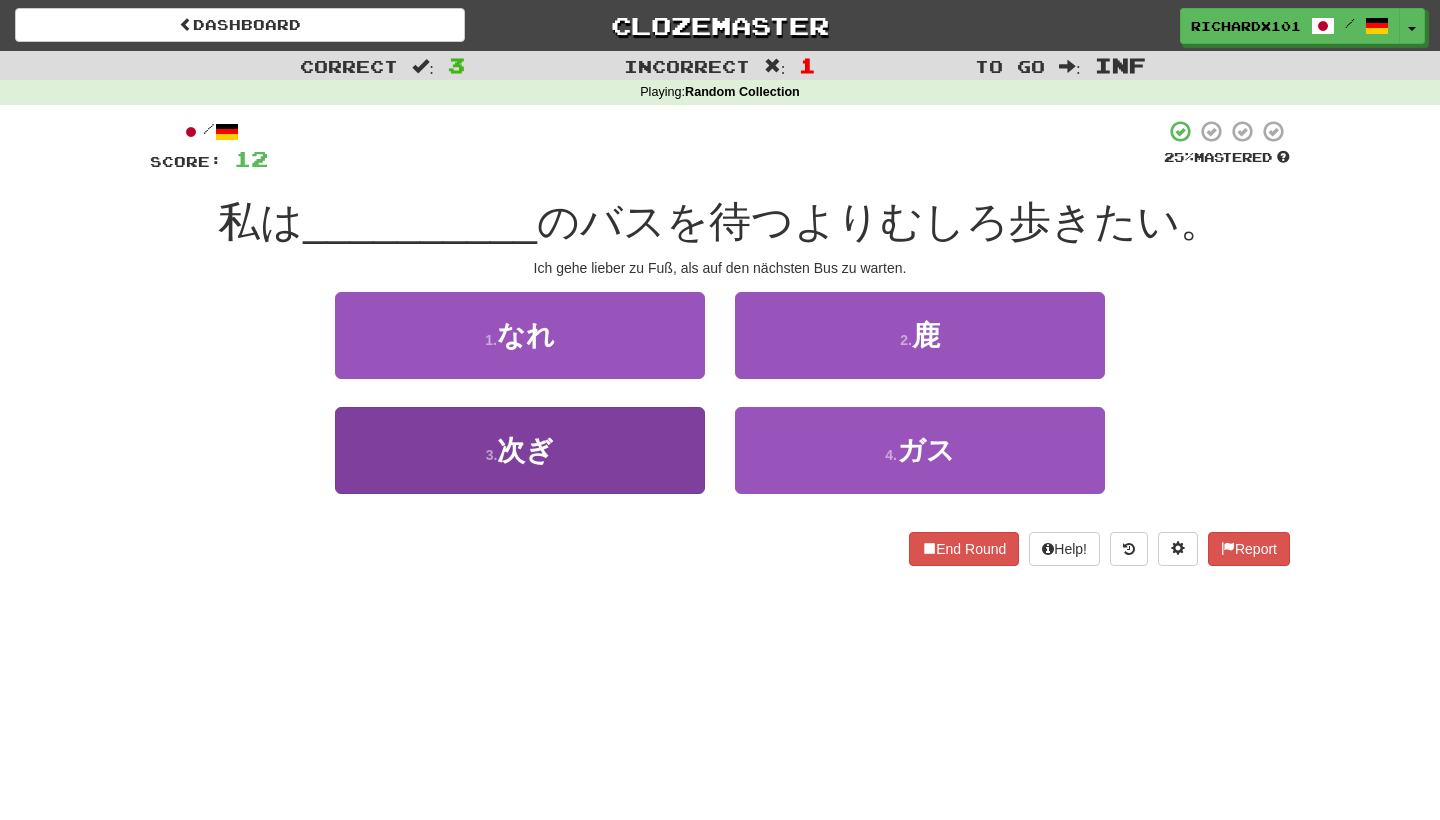 click on "3 . 次ぎ" at bounding box center (520, 450) 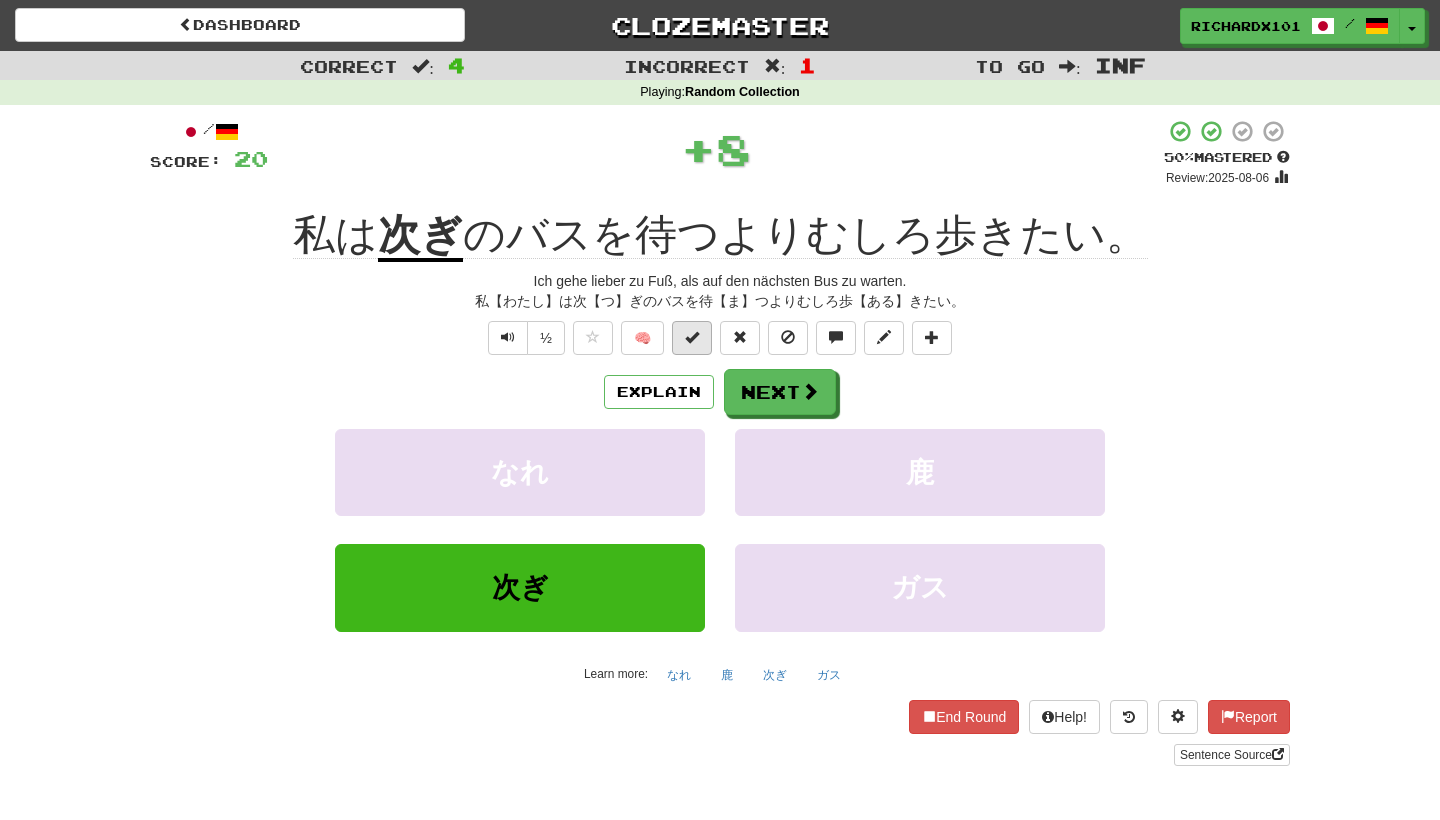 click at bounding box center (692, 337) 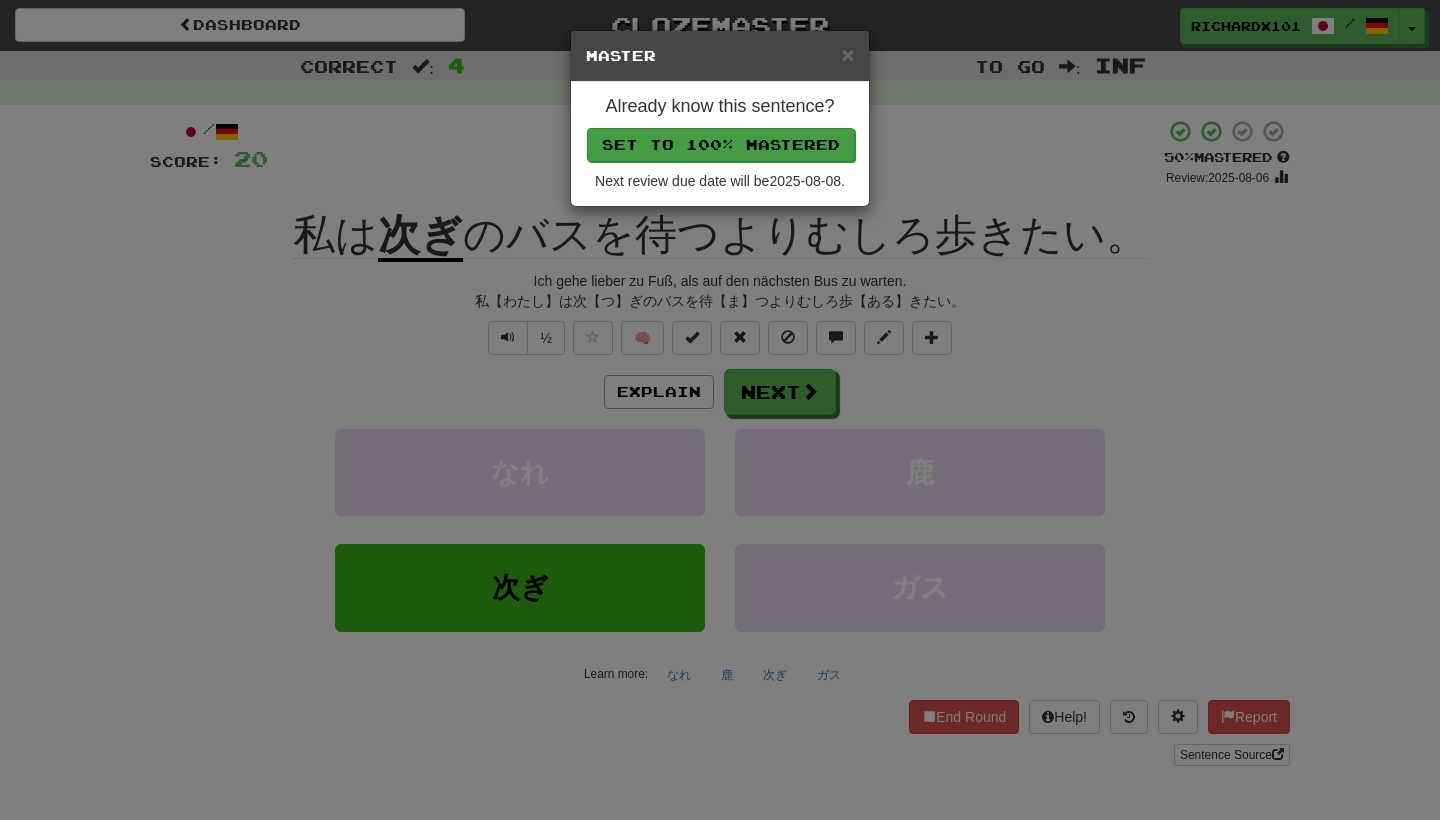 click on "Set to 100% Mastered" at bounding box center (721, 145) 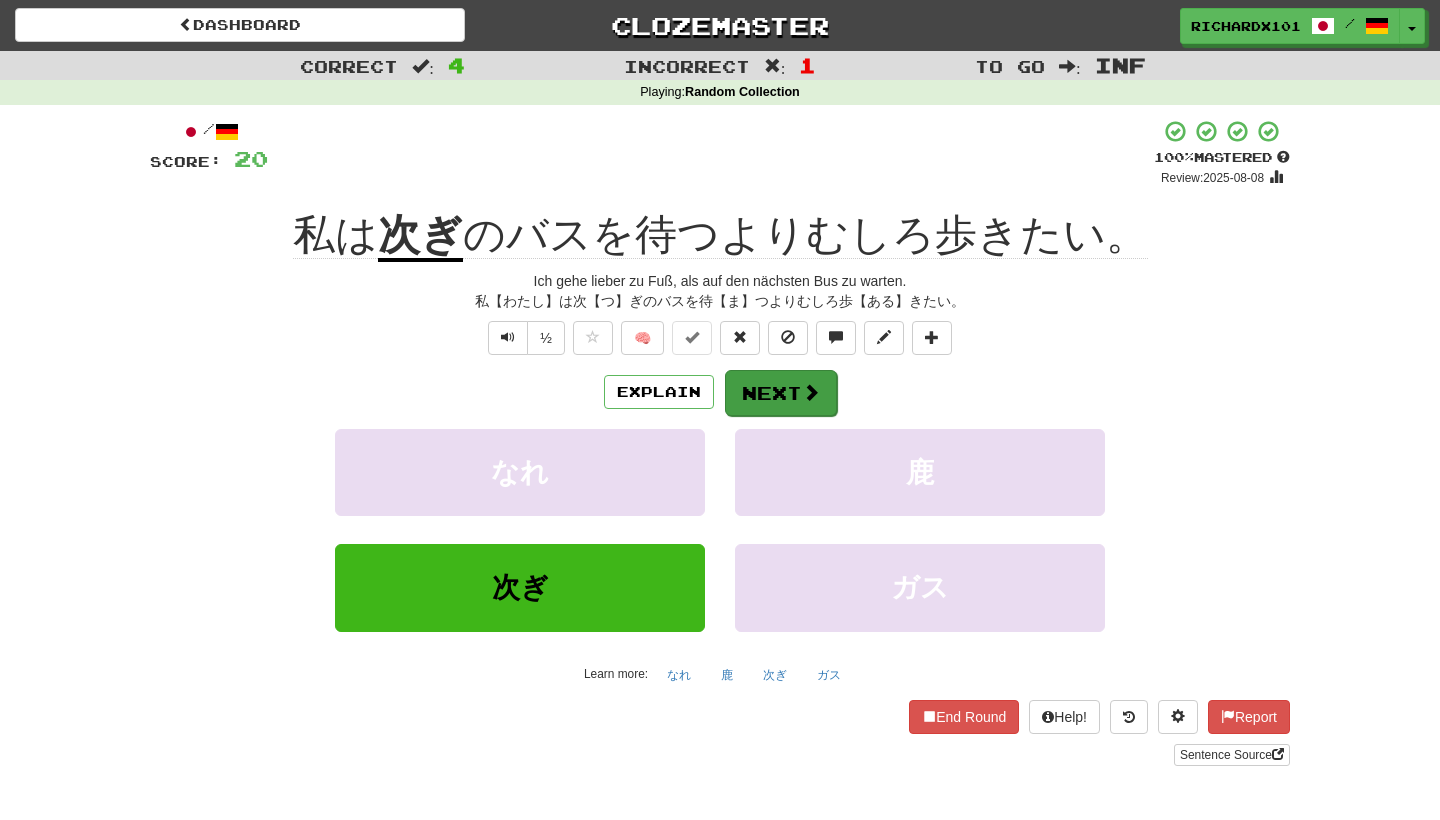 click on "Next" at bounding box center (781, 393) 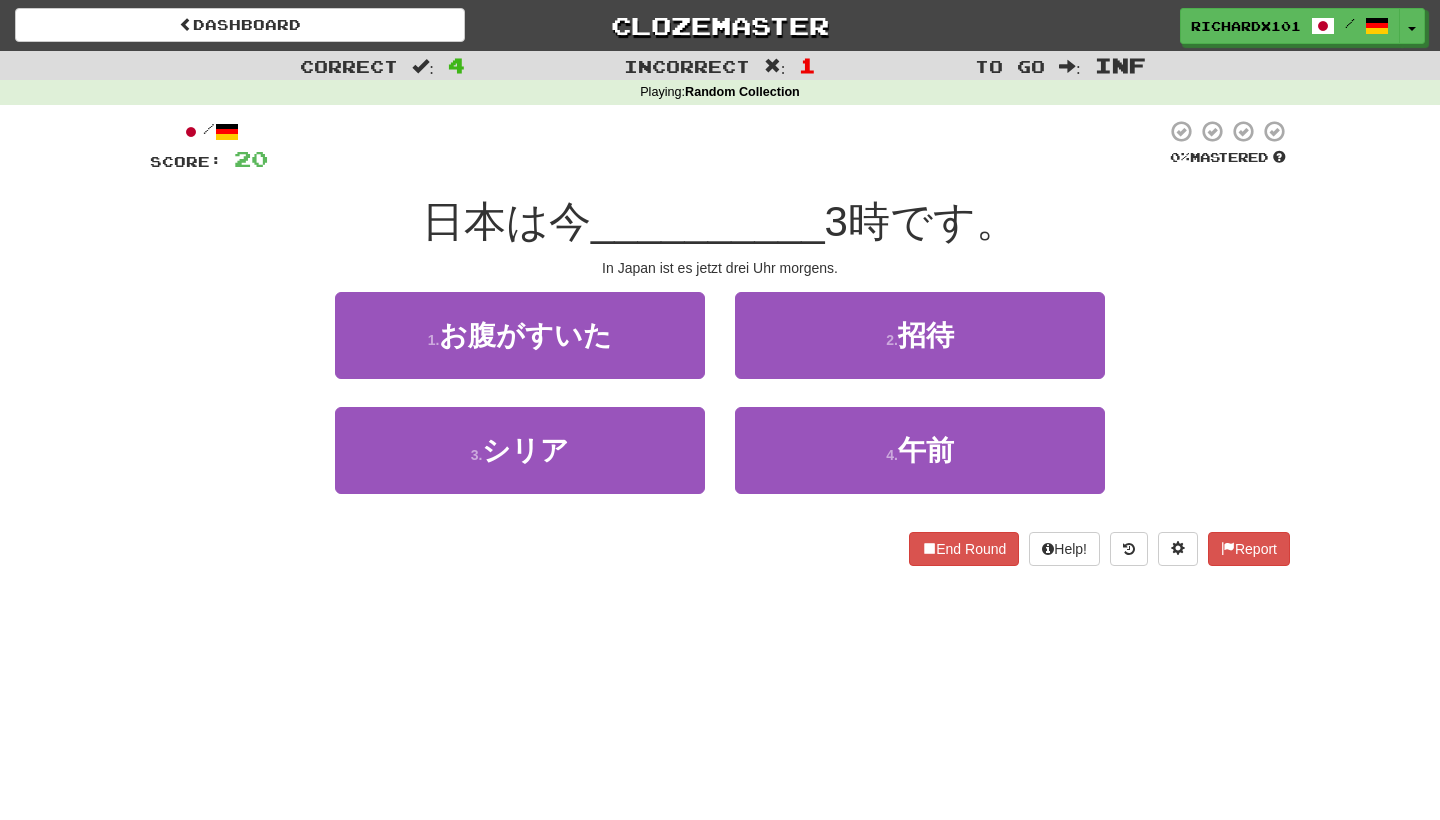 scroll, scrollTop: 5, scrollLeft: 0, axis: vertical 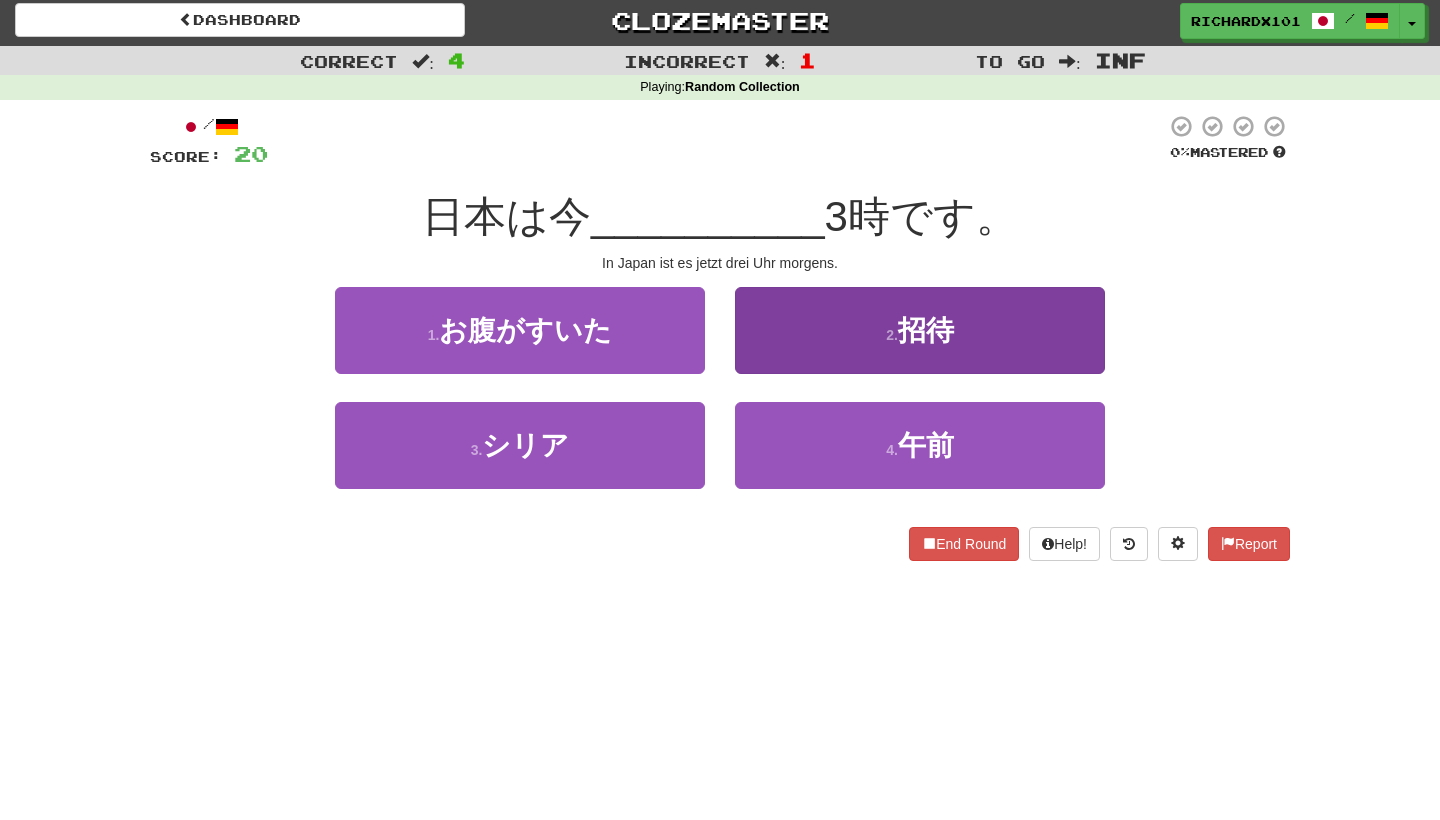 click on "4 . 午前" at bounding box center [920, 445] 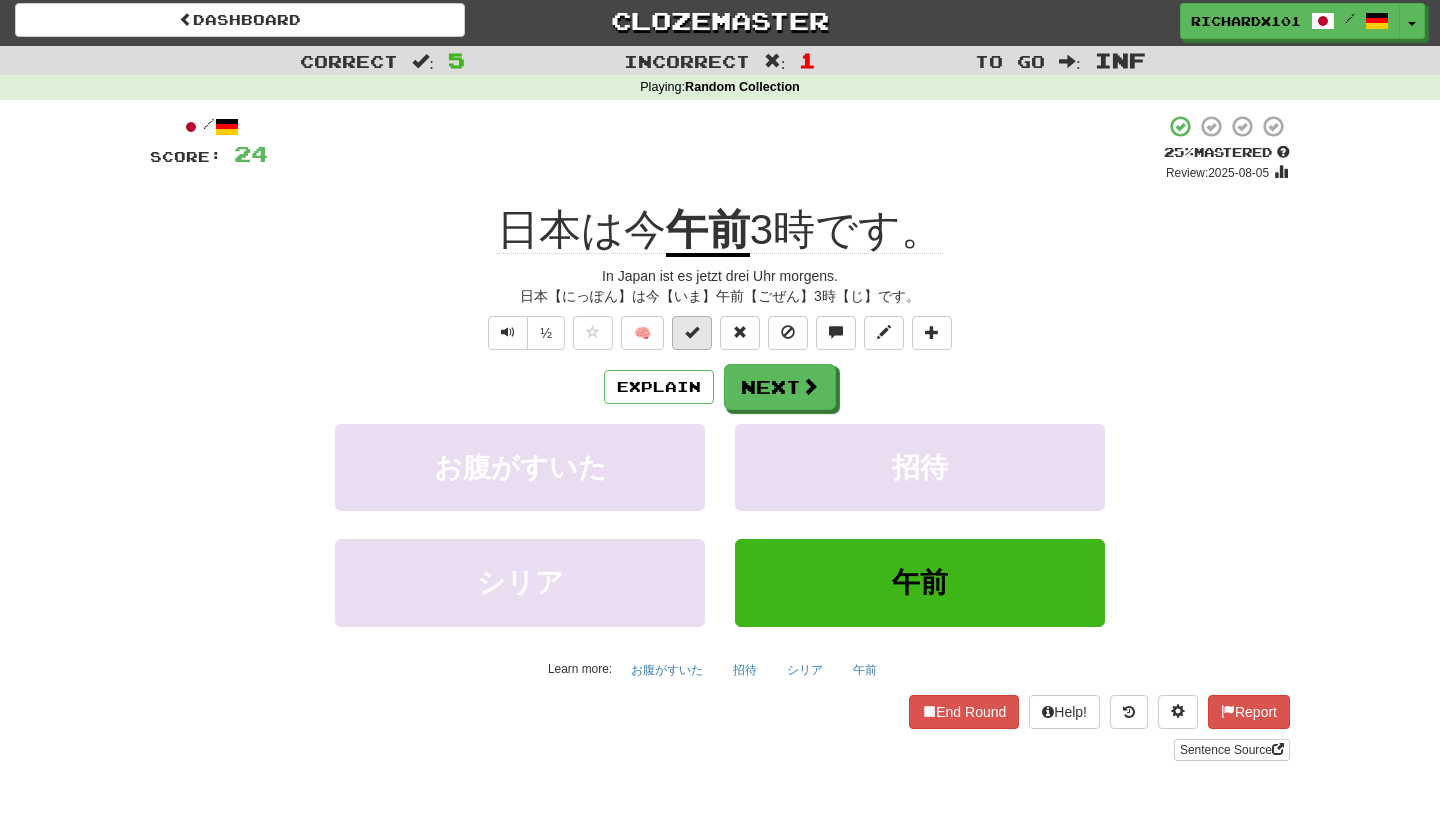 click at bounding box center (692, 332) 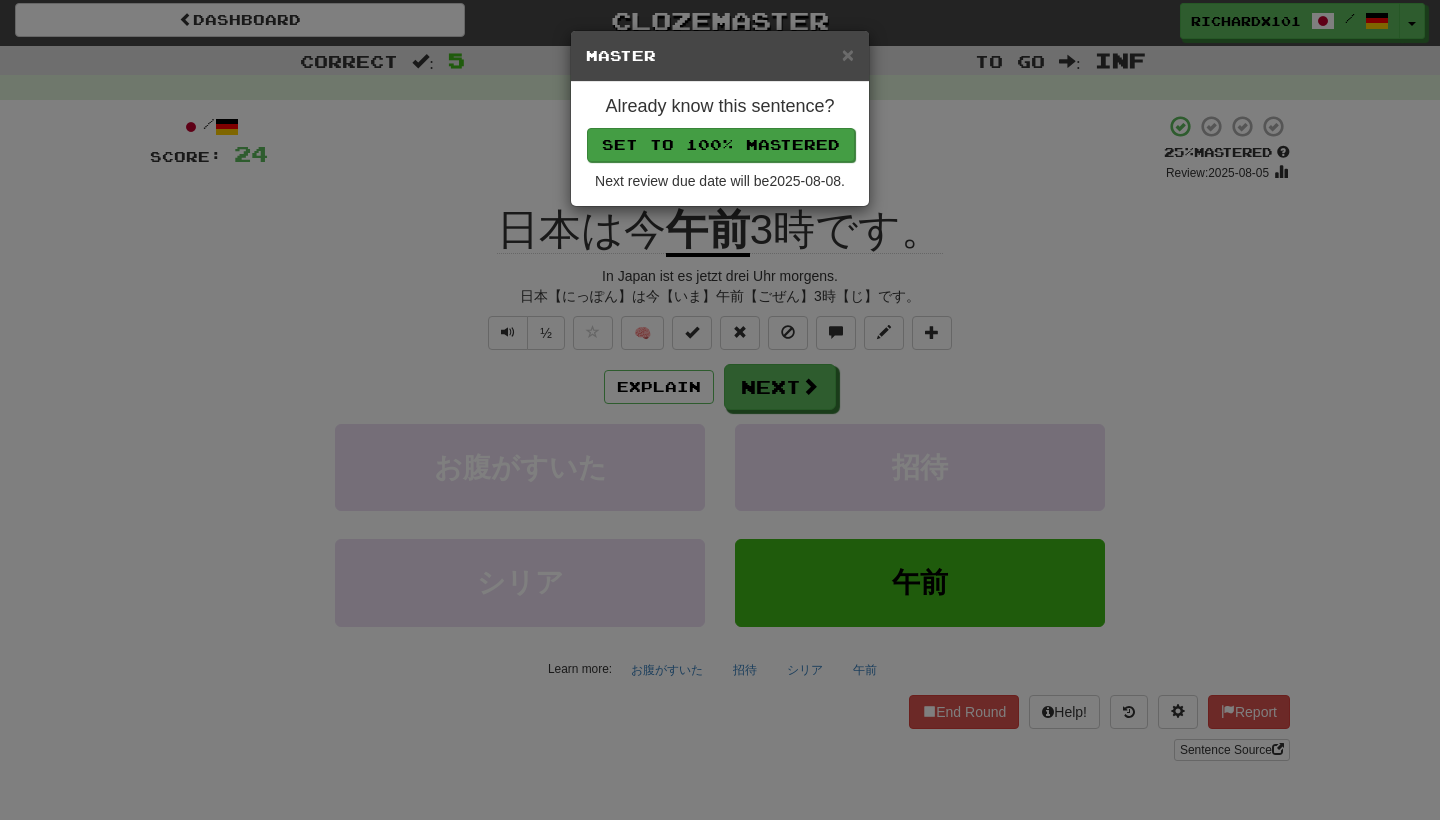 click on "Set to 100% Mastered" at bounding box center [721, 145] 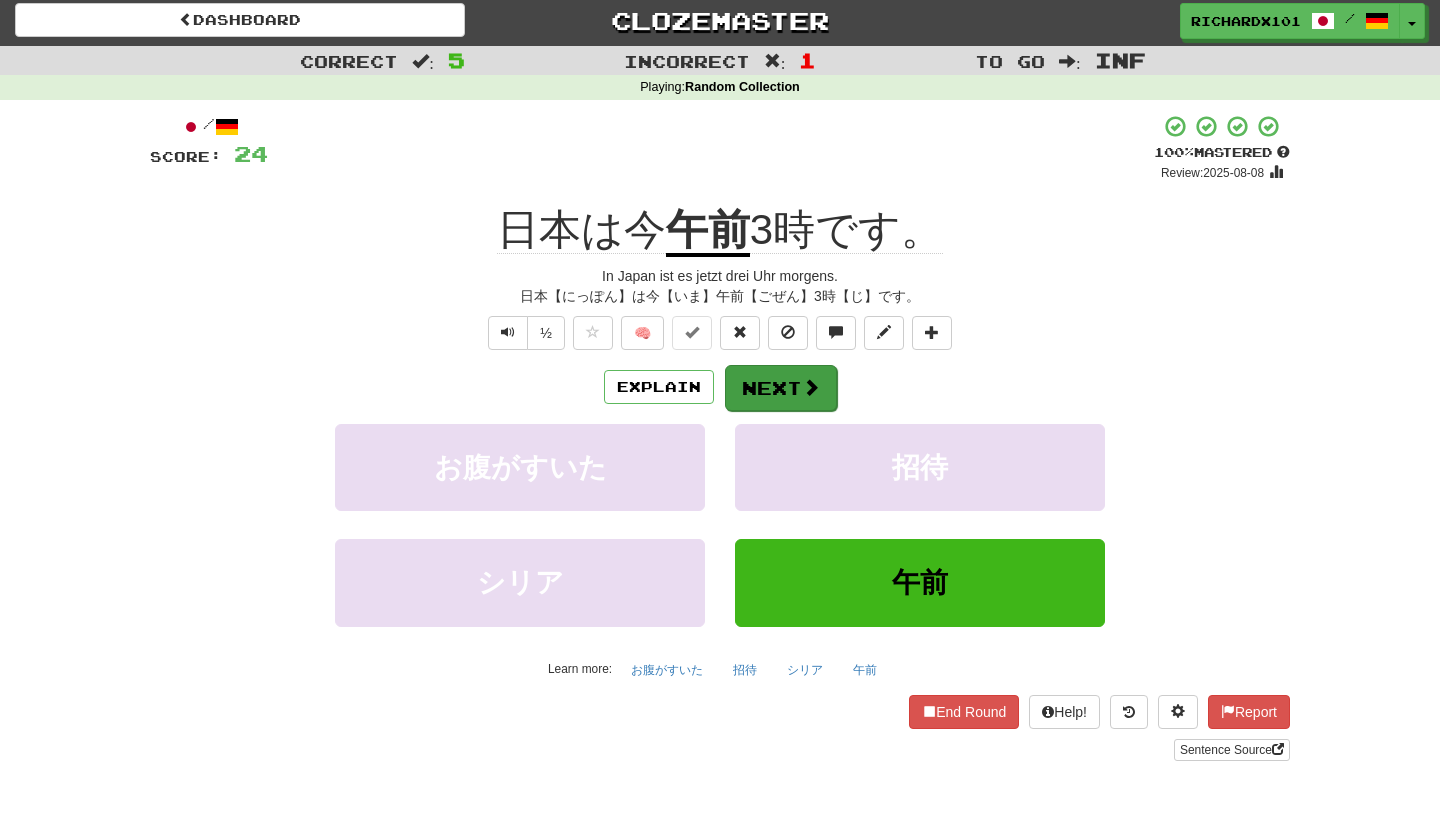 click on "Next" at bounding box center [781, 388] 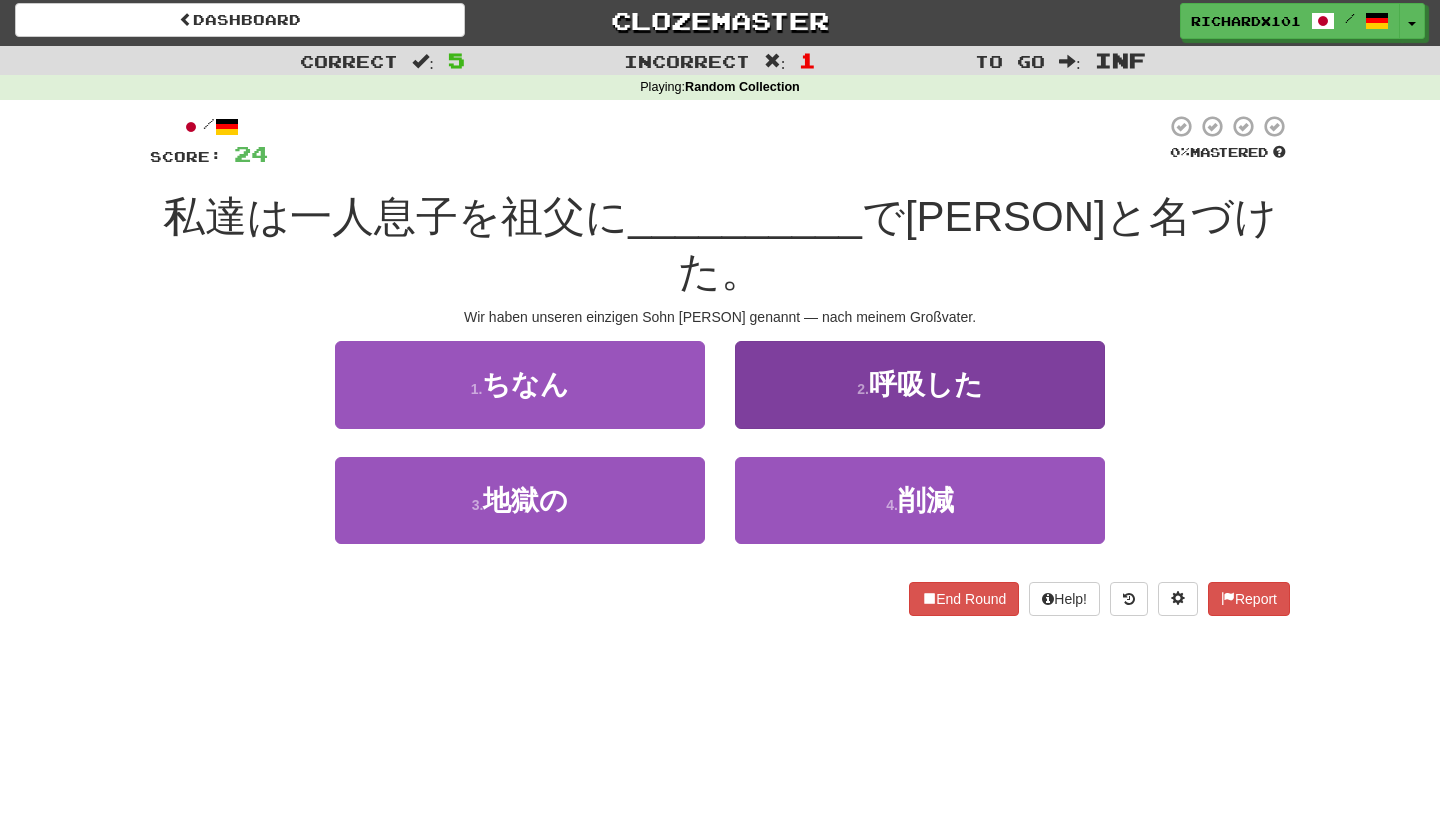 click on "2 . 呼吸した" at bounding box center (920, 384) 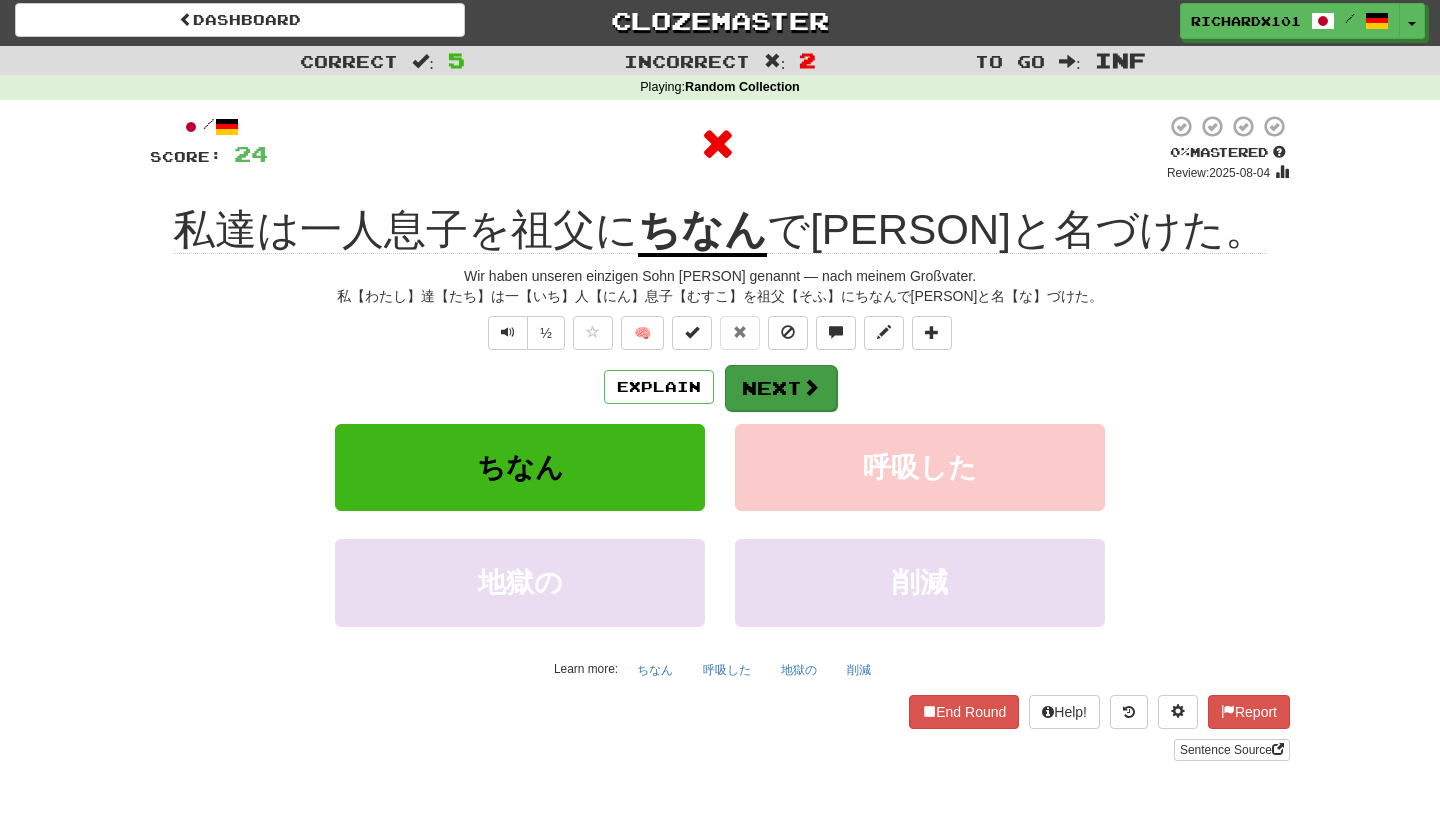 click on "Next" at bounding box center [781, 388] 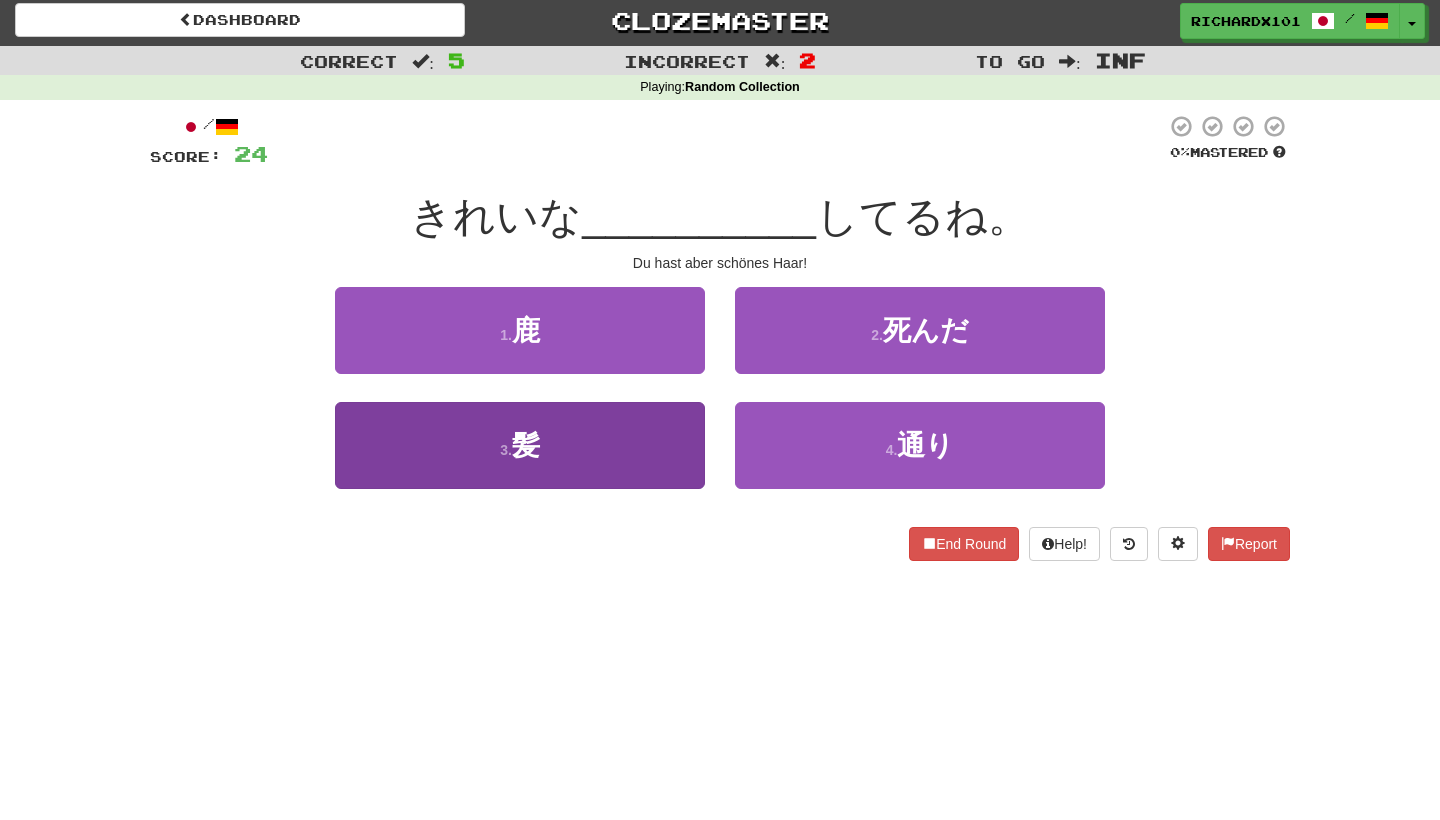 click on "3 .  髪" at bounding box center (520, 445) 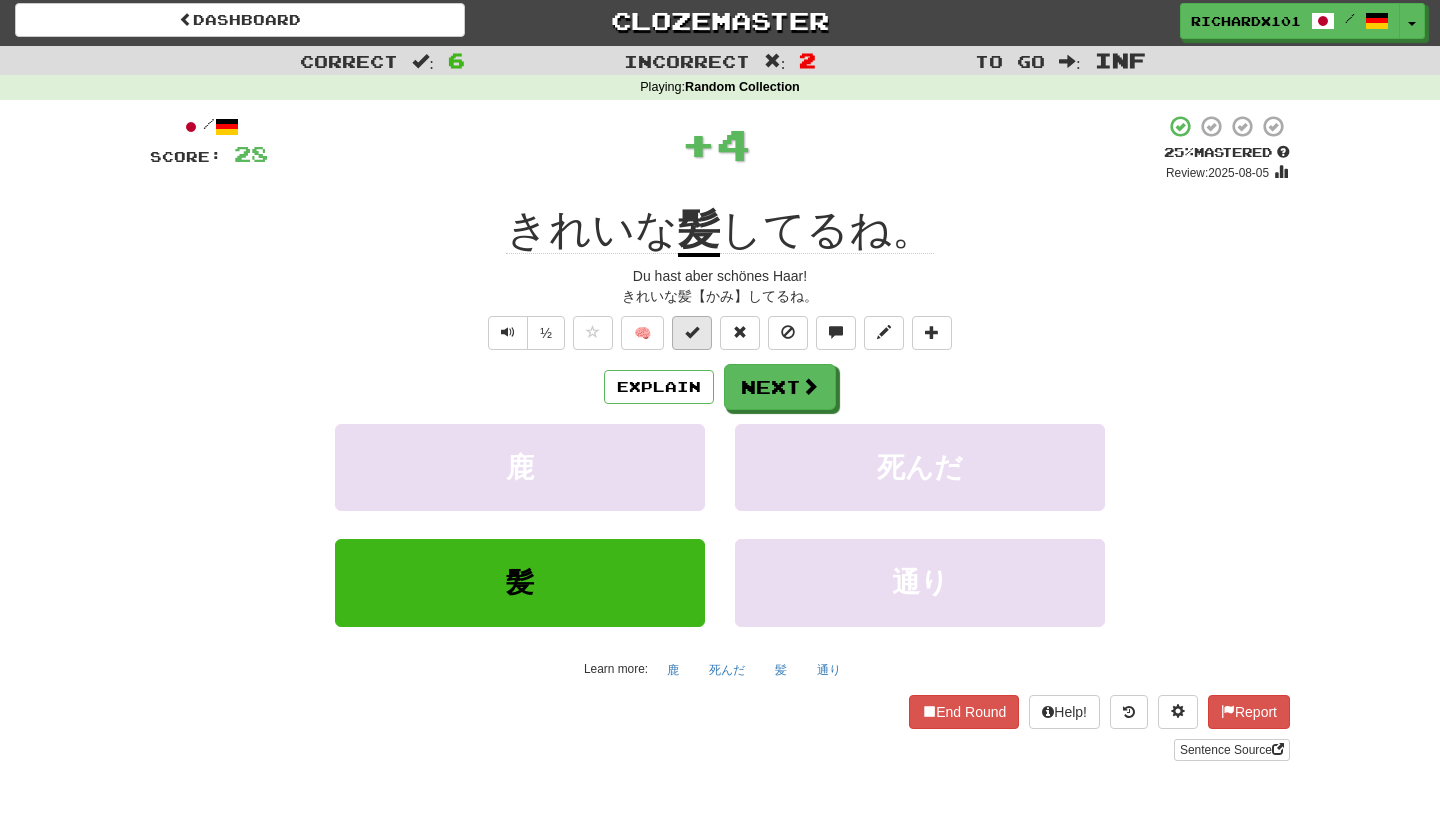 click at bounding box center [692, 333] 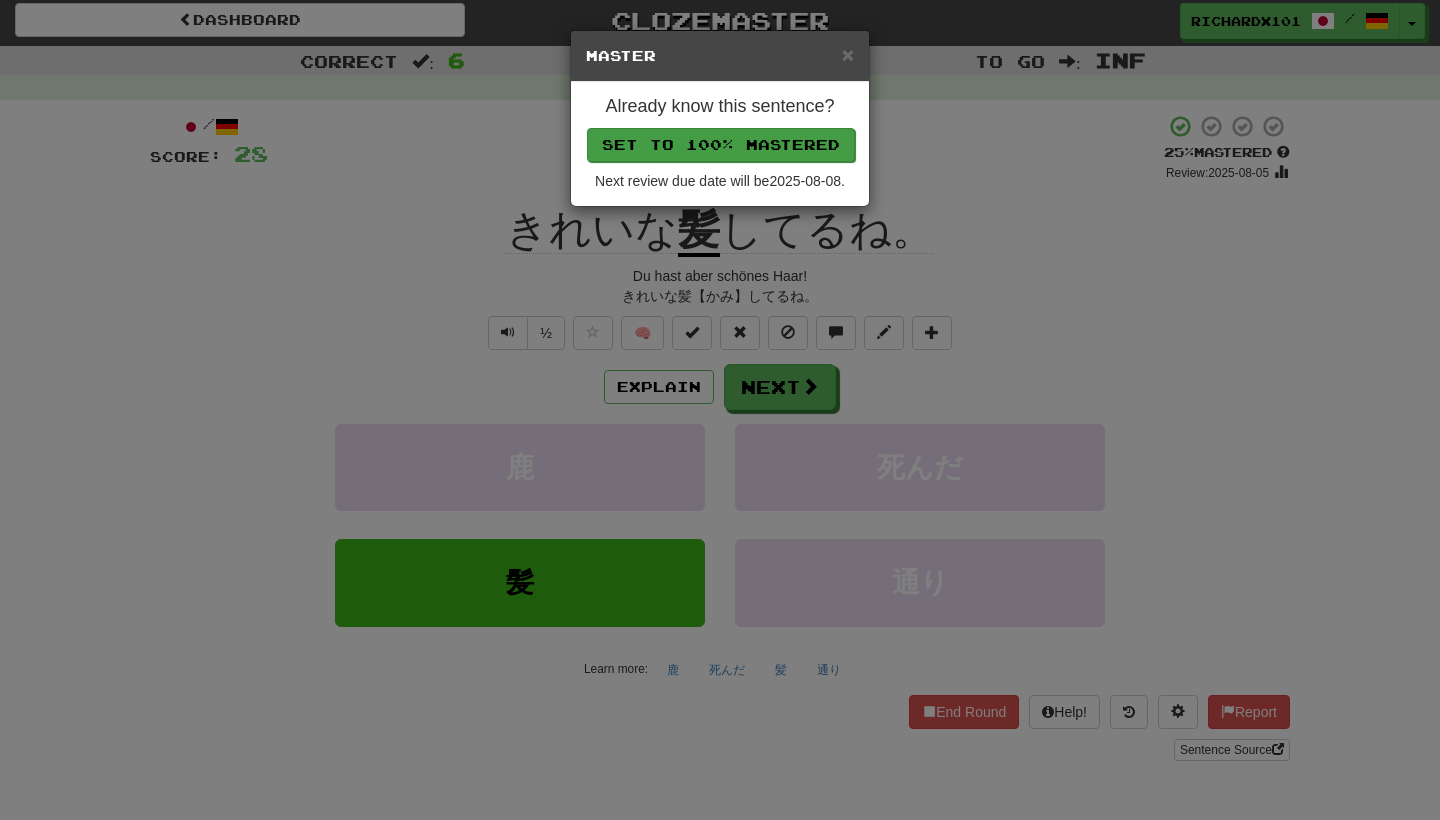 click on "Set to 100% Mastered" at bounding box center [721, 145] 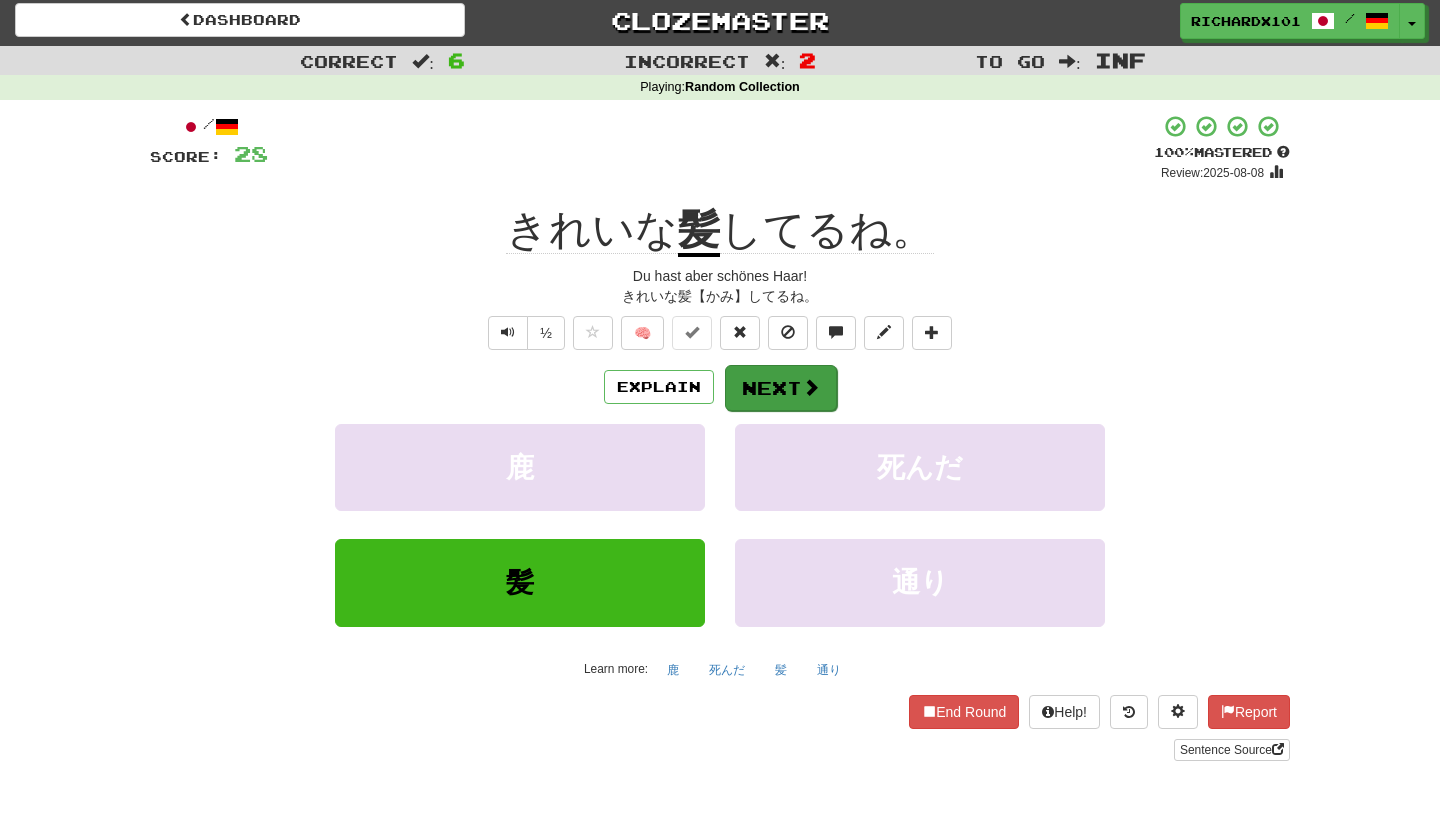 click on "Next" at bounding box center (781, 388) 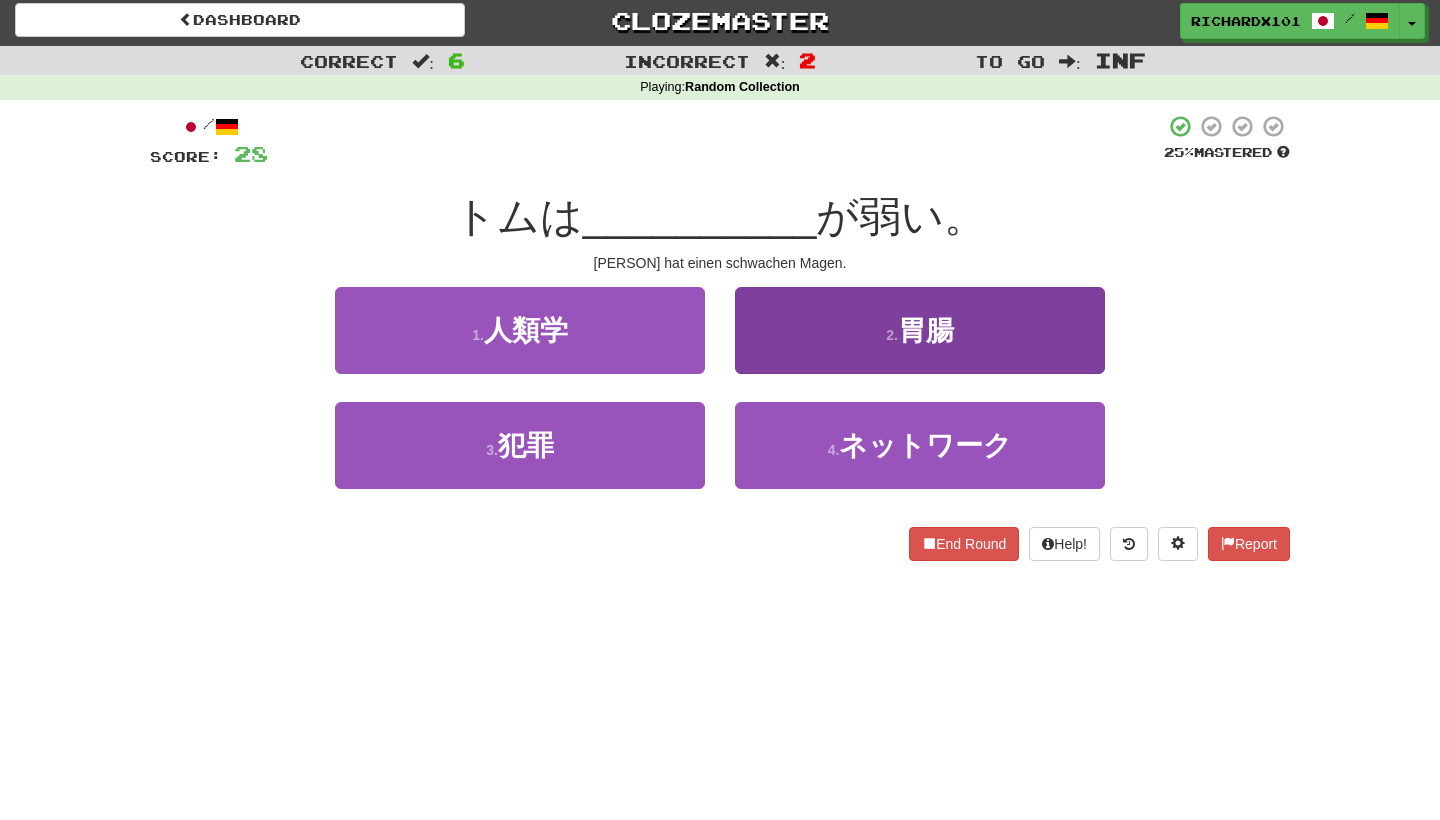 click on "2 . 胃腸" at bounding box center [920, 330] 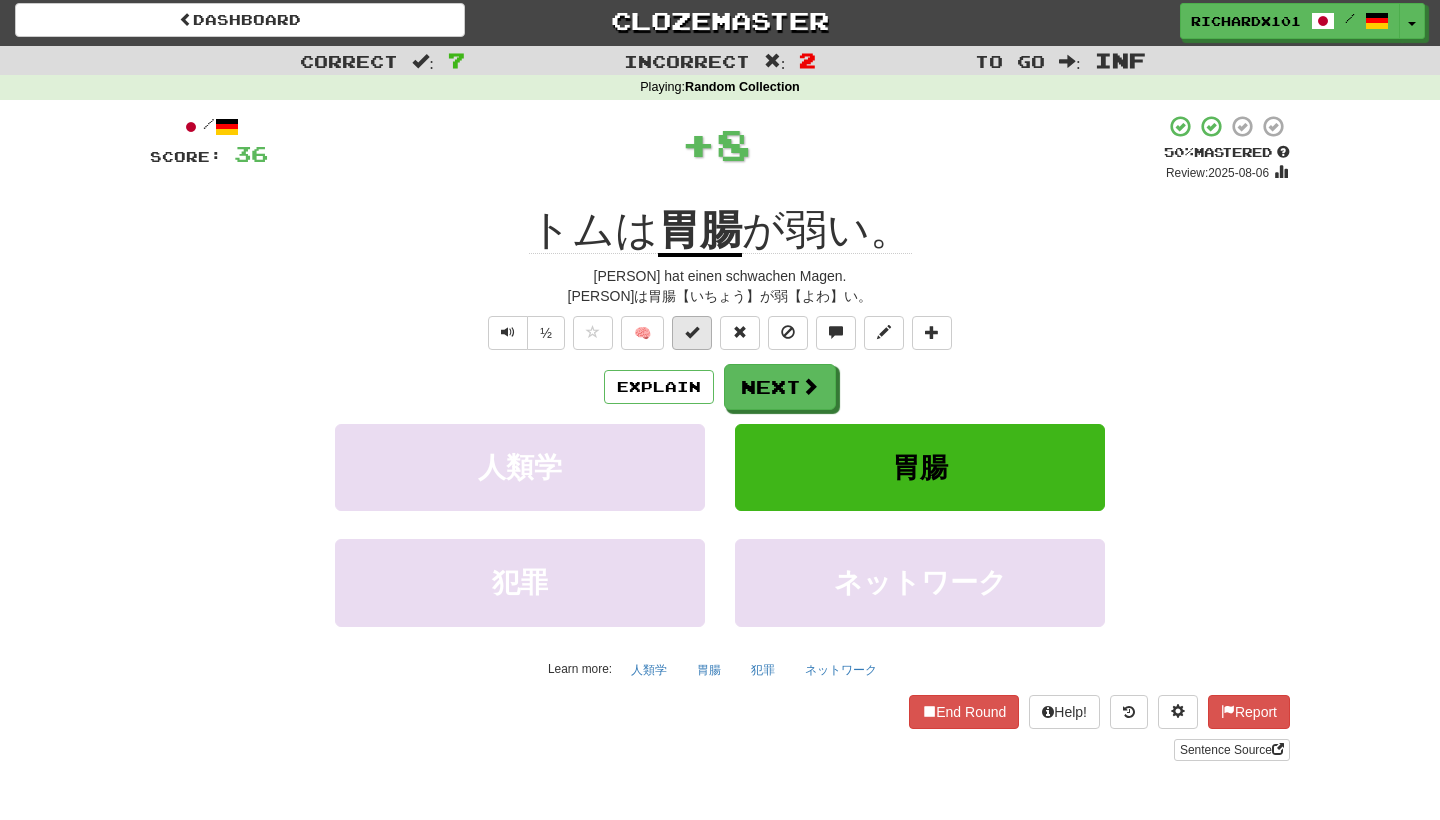 click at bounding box center (692, 333) 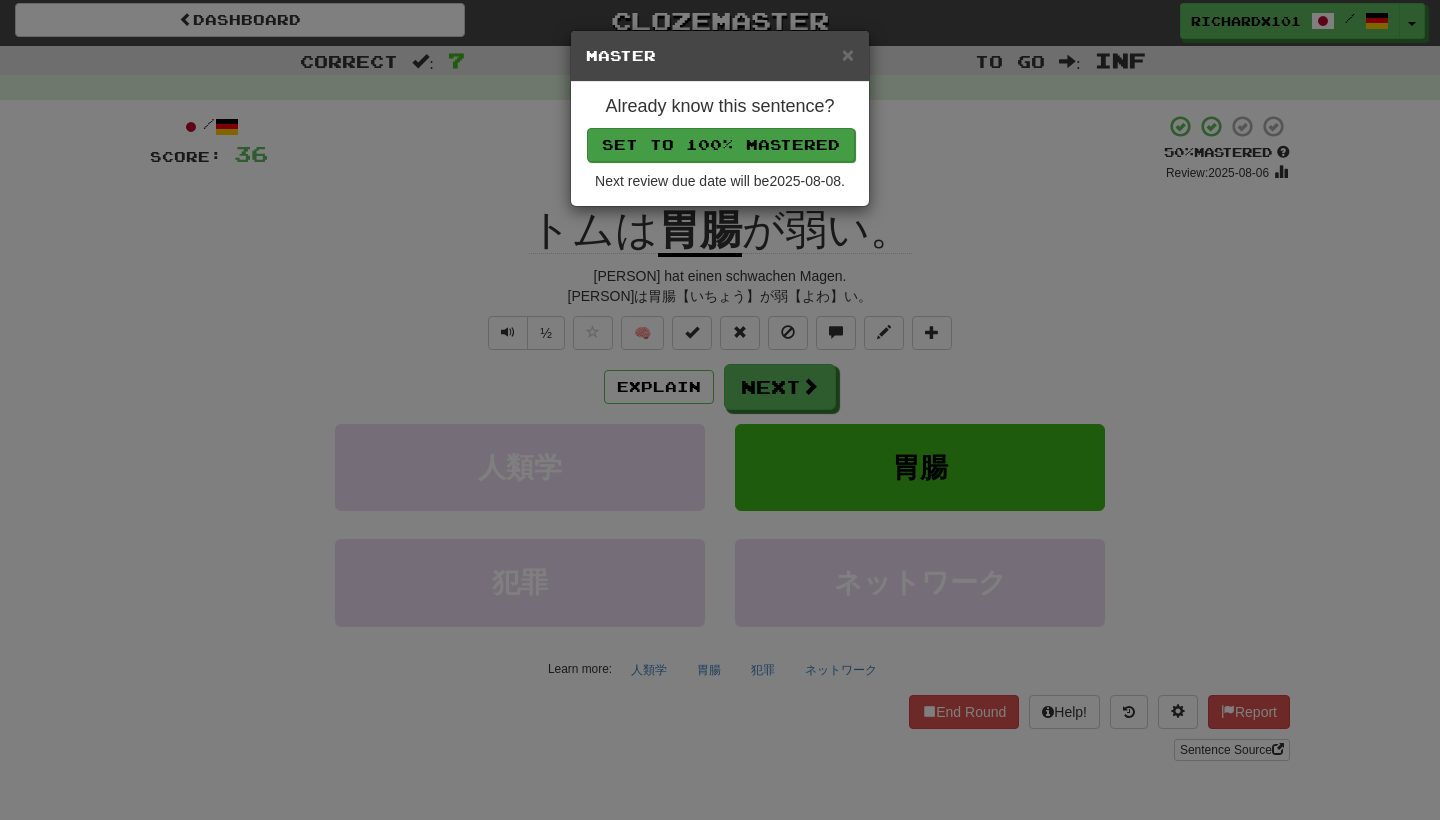 click on "Set to 100% Mastered" at bounding box center (721, 145) 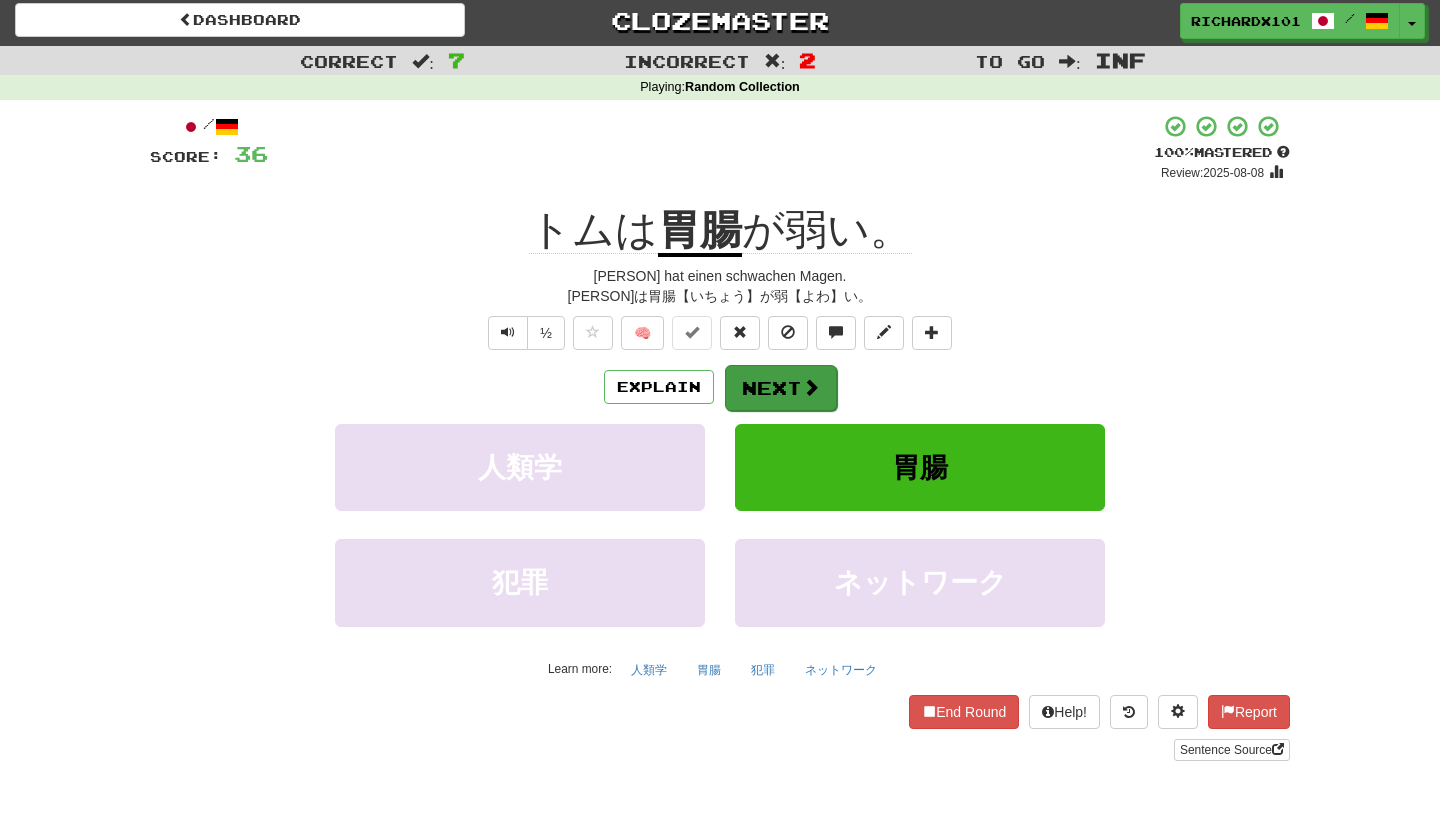 click on "Next" at bounding box center (781, 388) 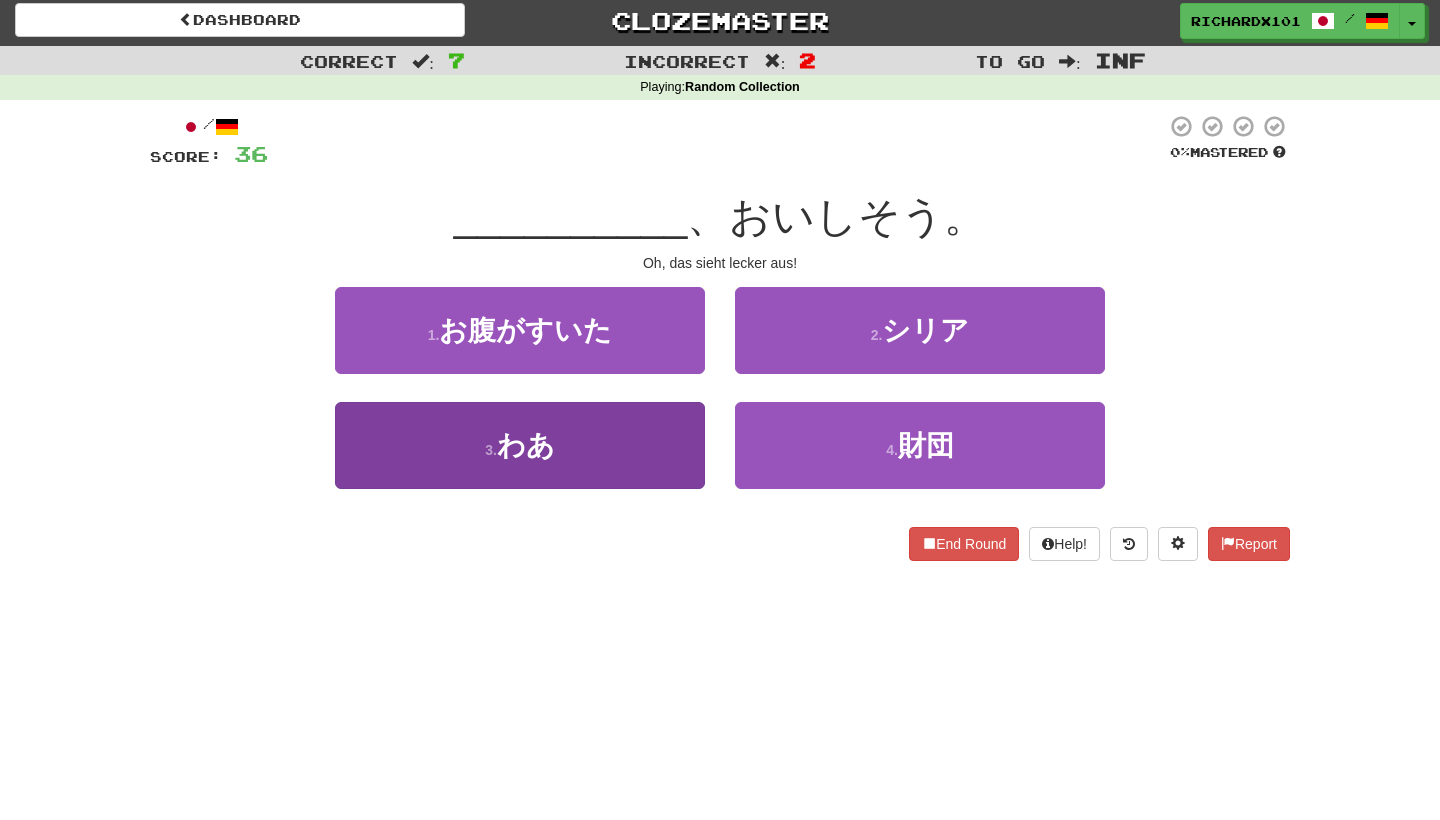 click on "3 . わあ" at bounding box center [520, 445] 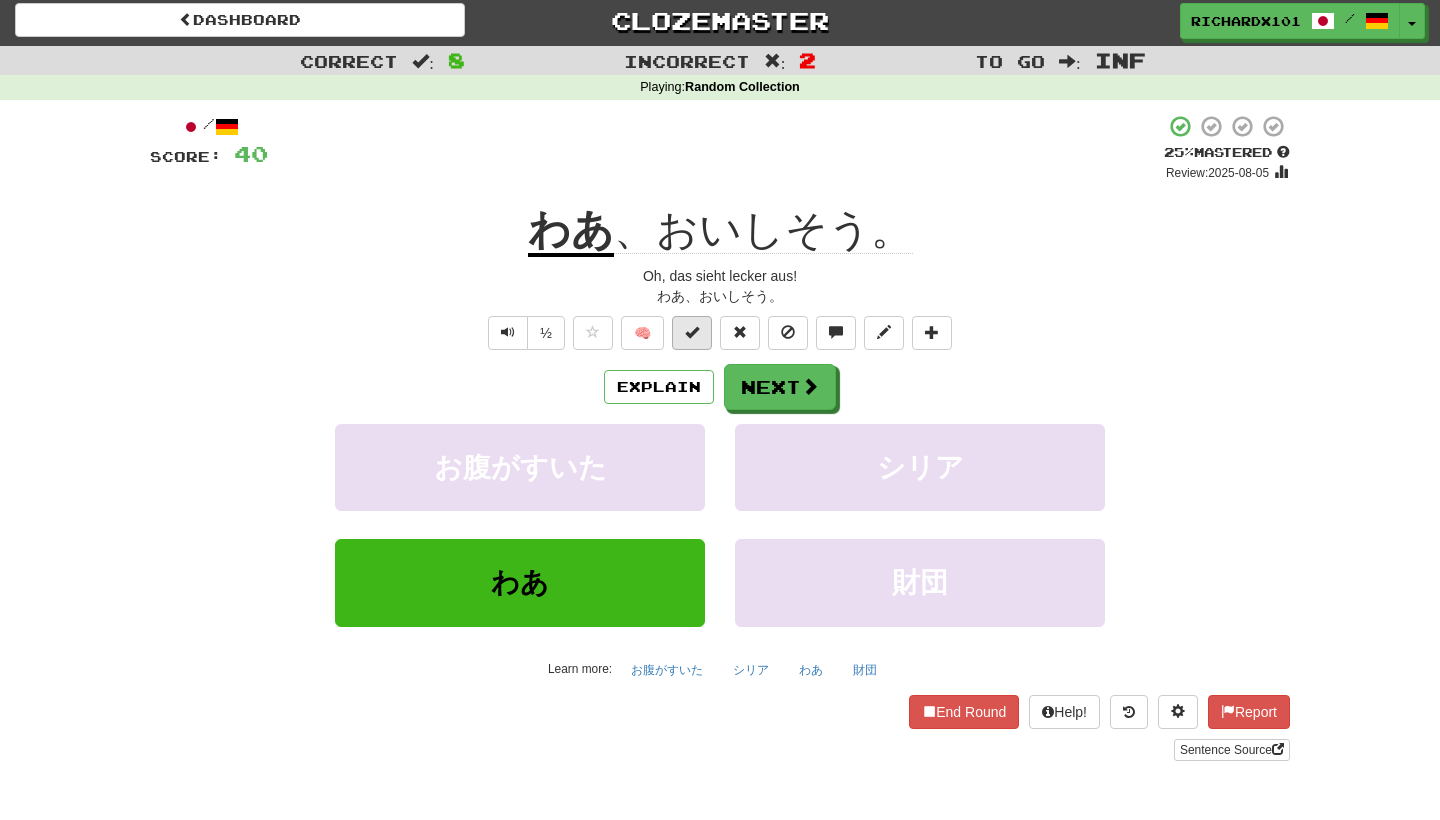 click at bounding box center [692, 332] 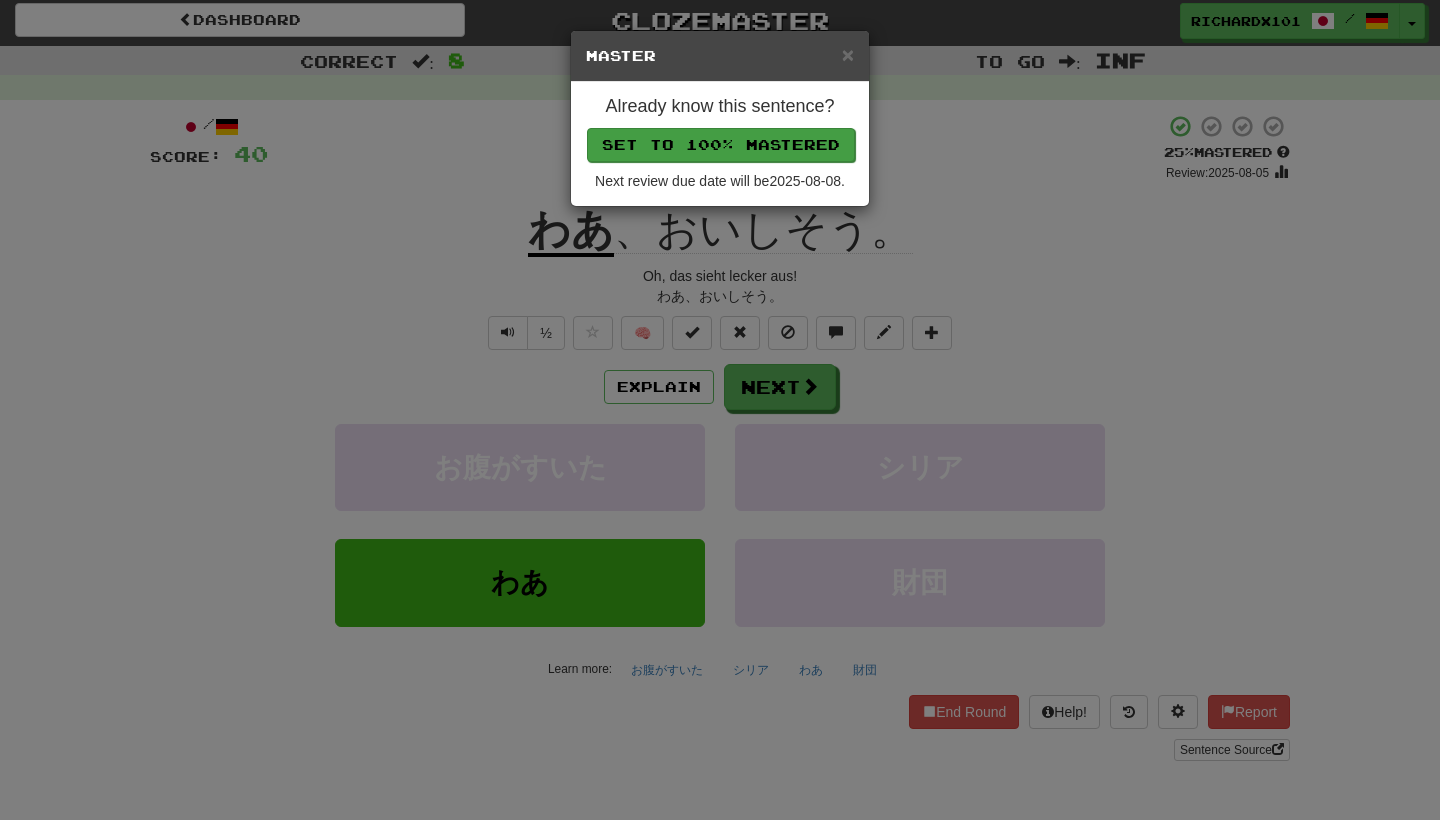click on "Set to 100% Mastered" at bounding box center [721, 145] 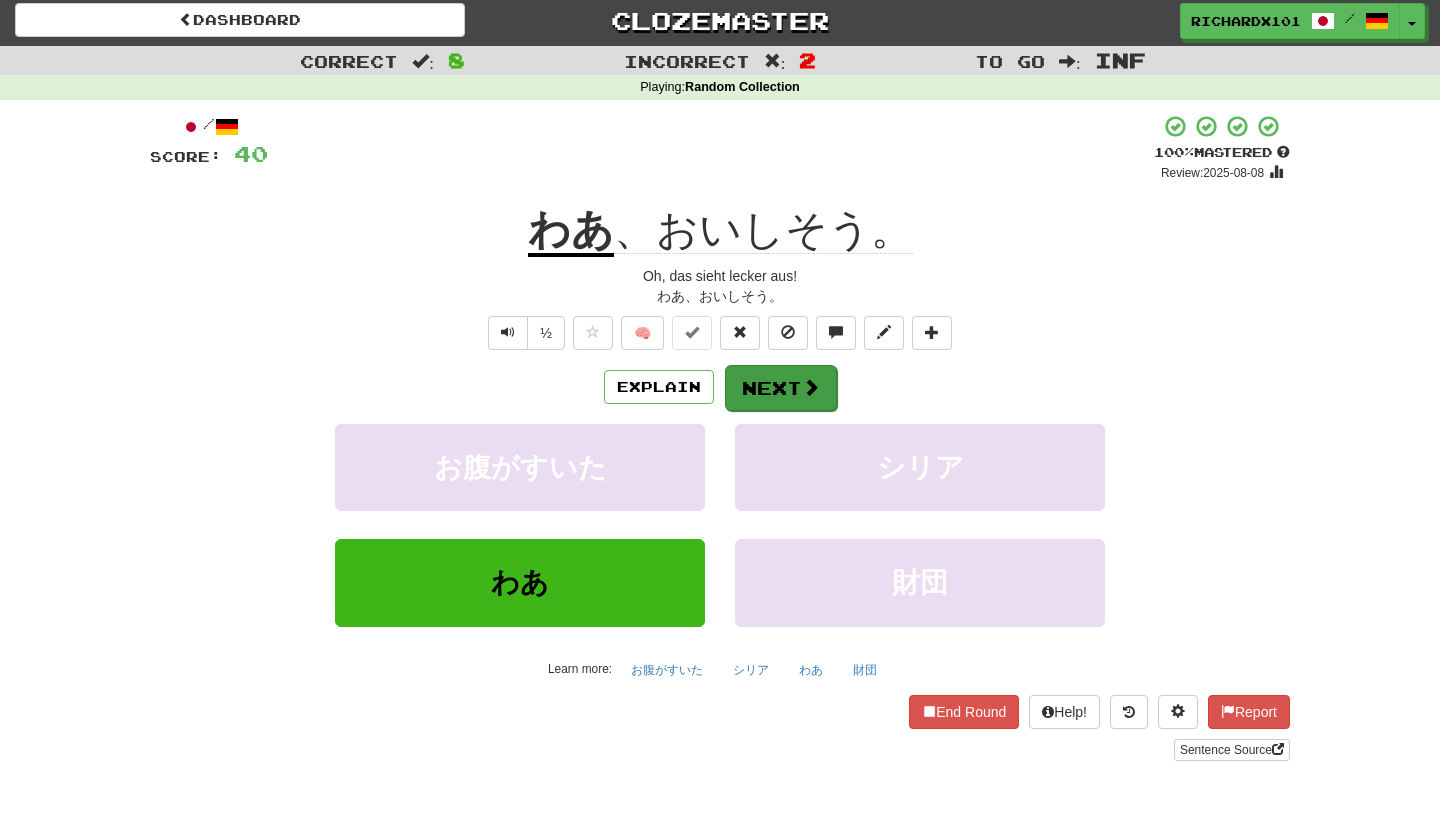 click on "Next" at bounding box center [781, 388] 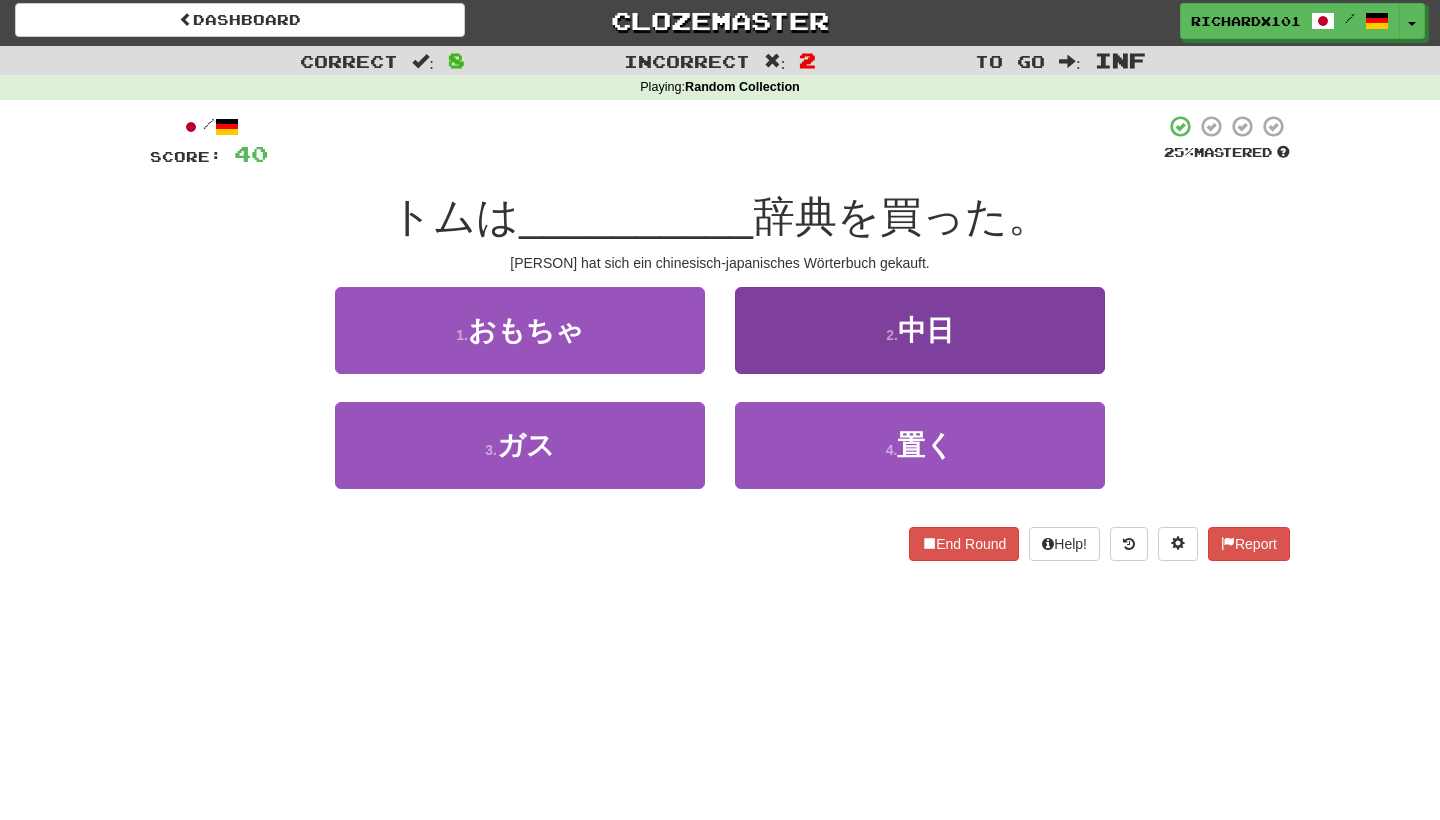 click on "2 . 中日" at bounding box center (920, 330) 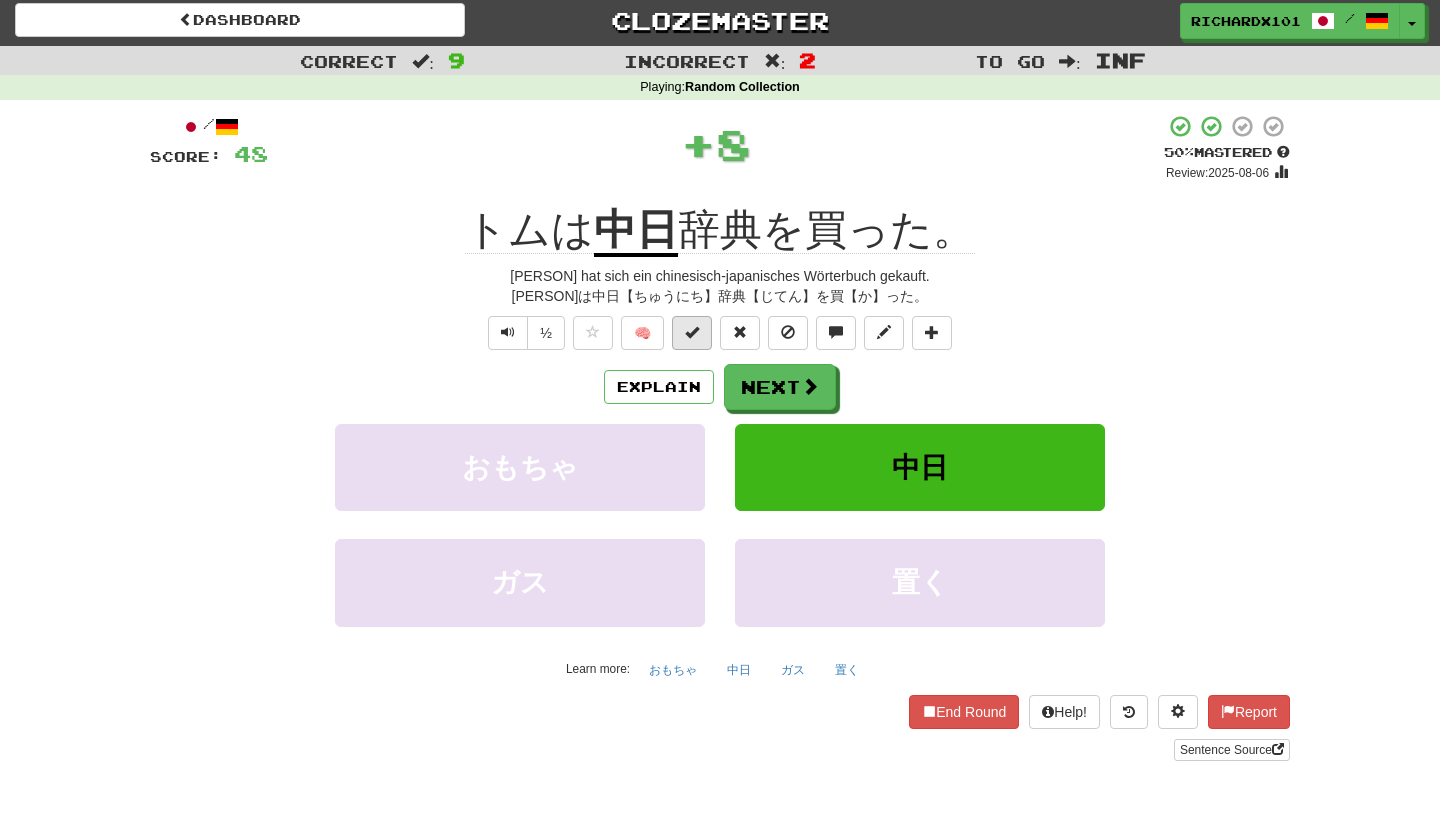 click at bounding box center (692, 332) 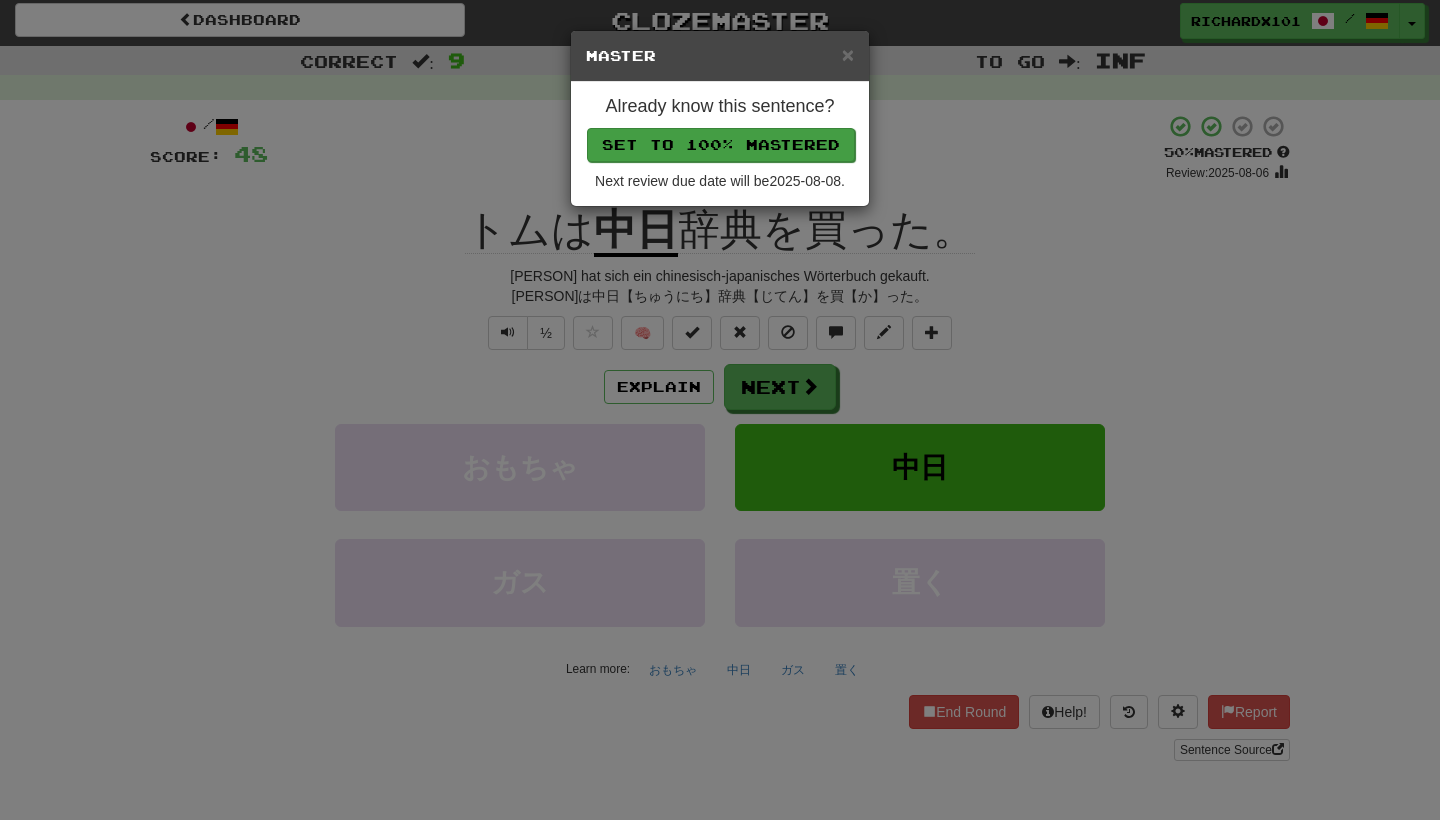 click on "Set to 100% Mastered" at bounding box center [721, 145] 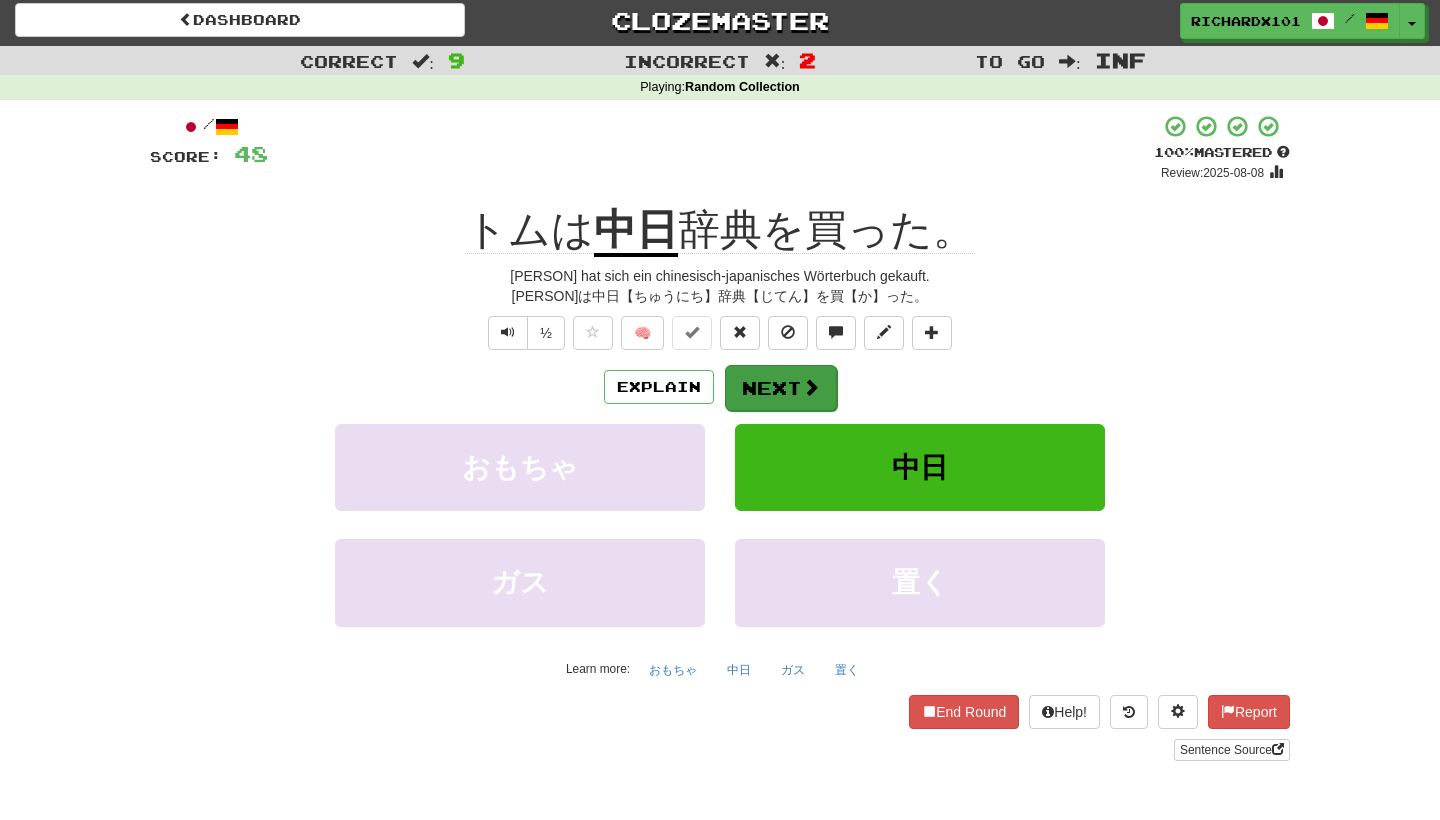 click on "Next" at bounding box center [781, 388] 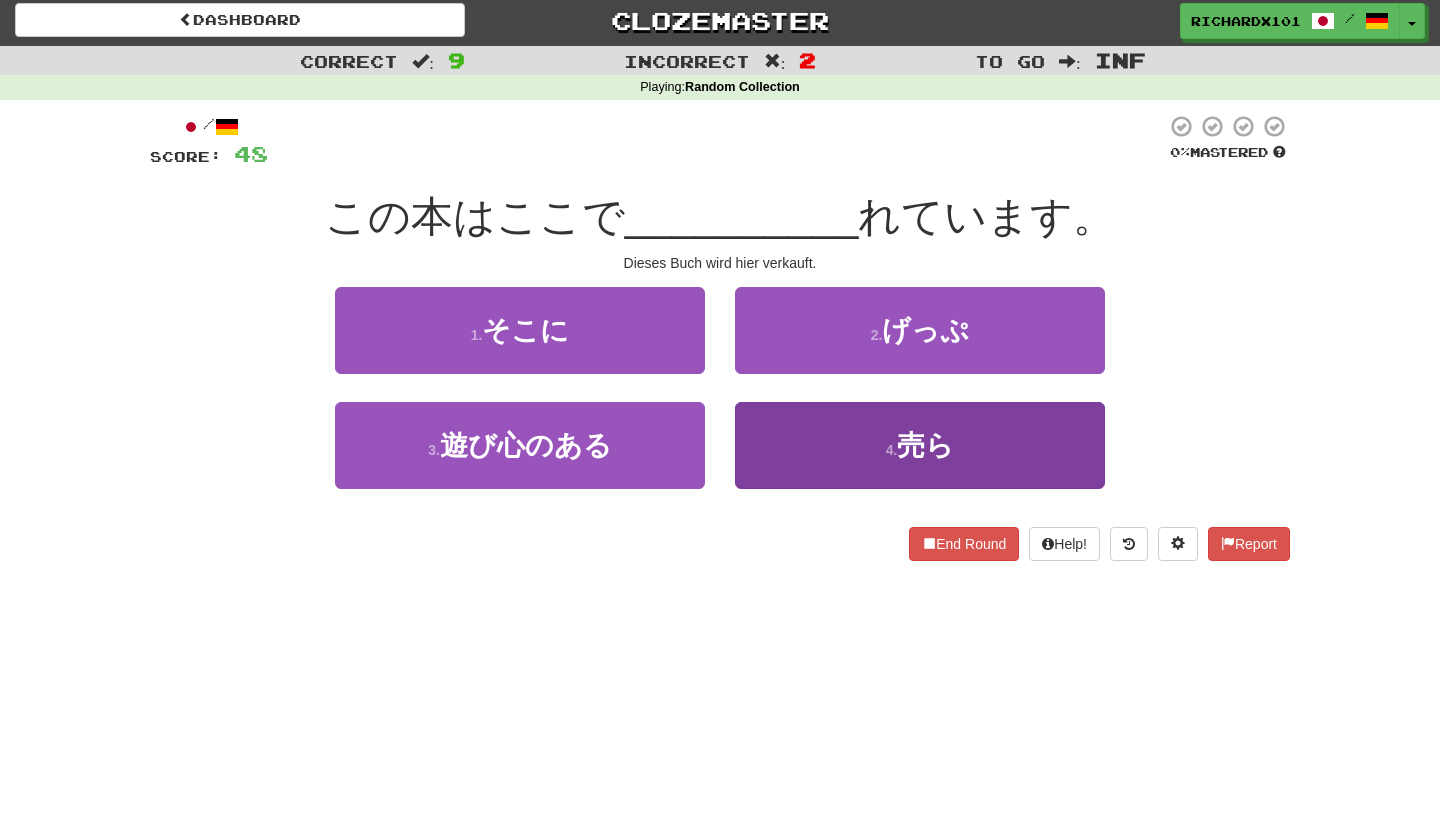 click on "4 . 売ら" at bounding box center [920, 445] 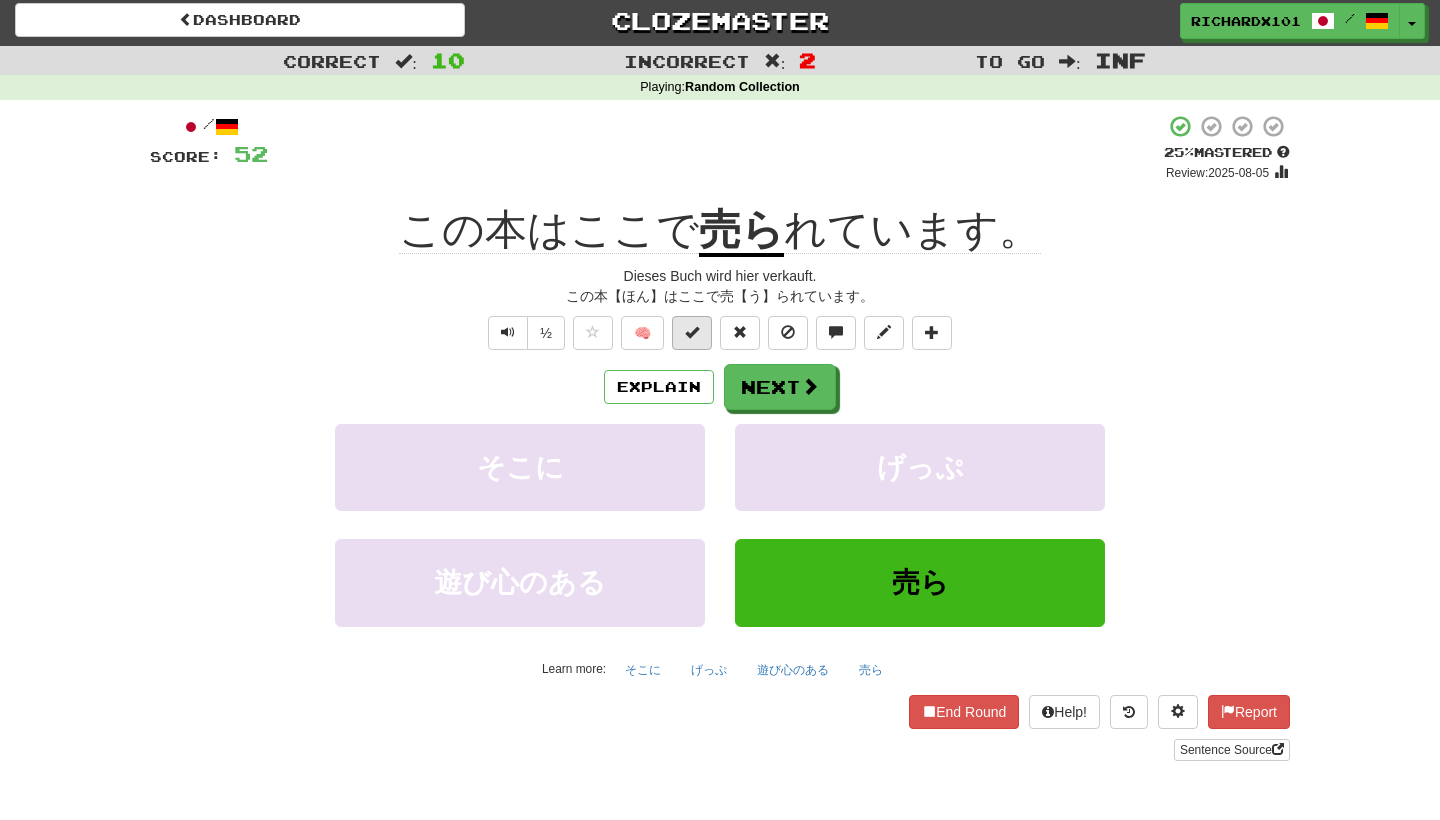 click at bounding box center (692, 332) 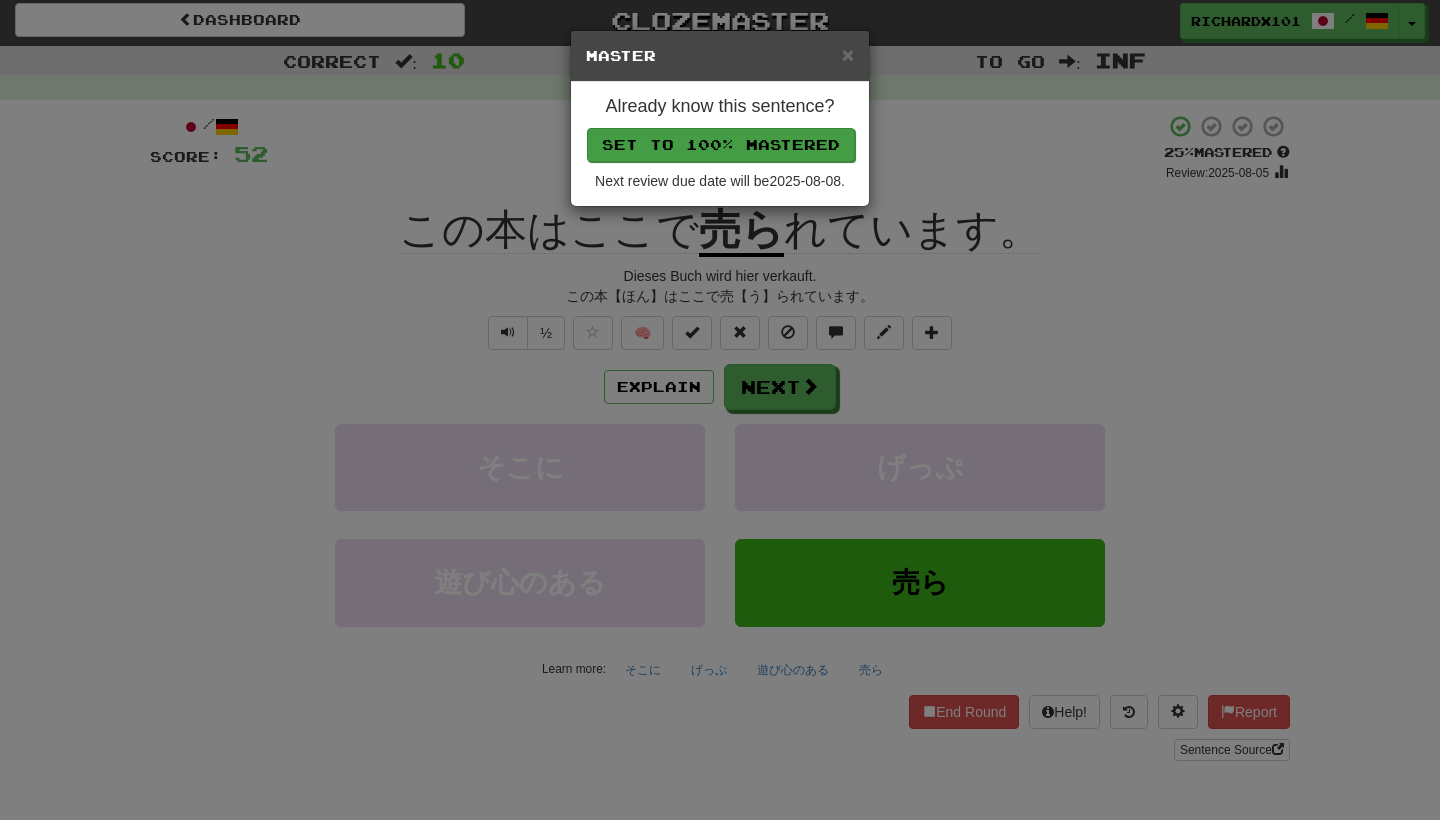 click on "Set to 100% Mastered" at bounding box center (721, 145) 